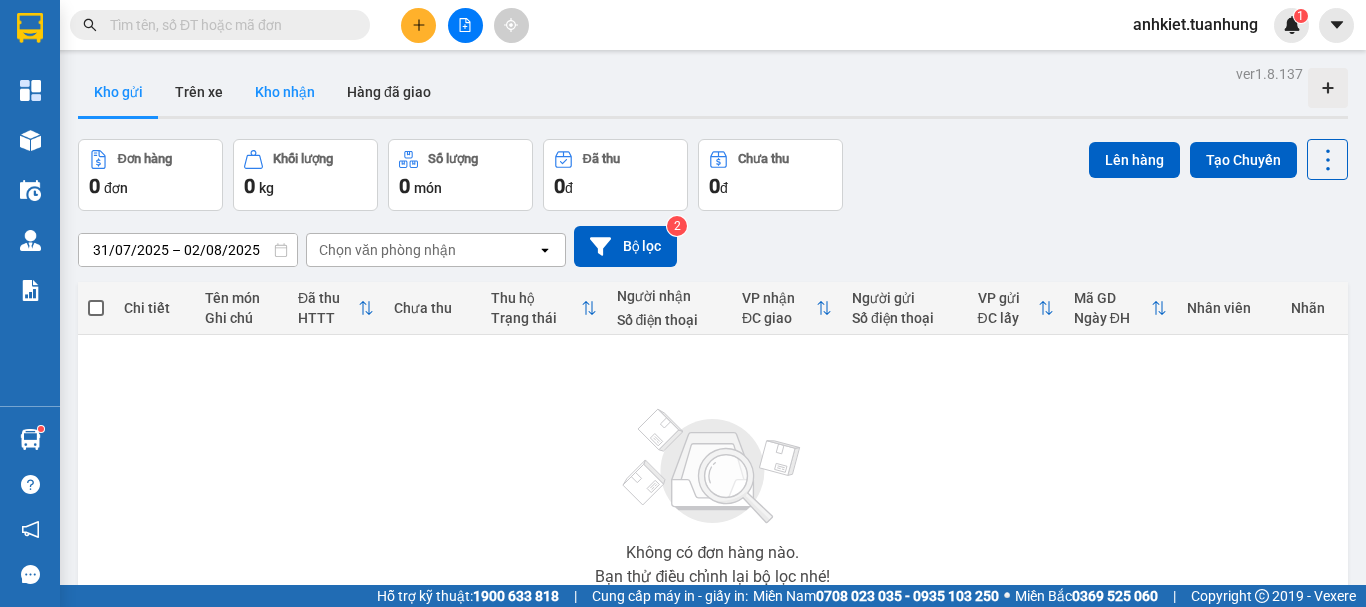 scroll, scrollTop: 0, scrollLeft: 0, axis: both 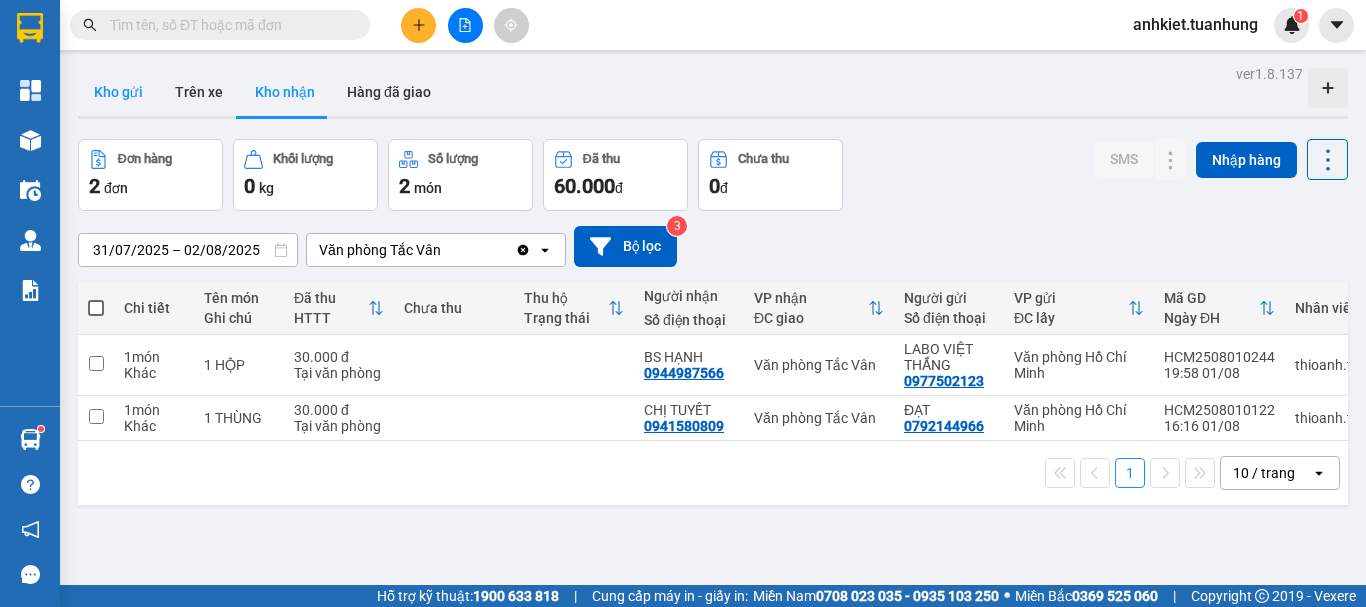 click on "Kho gửi" at bounding box center (118, 92) 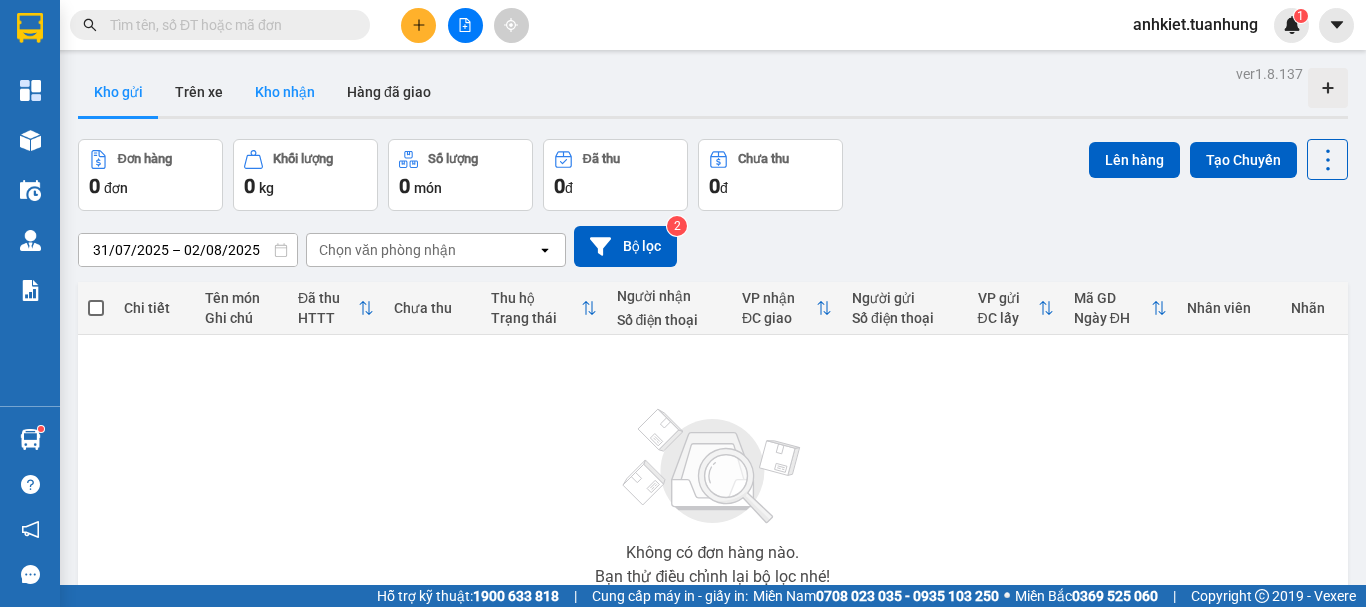 click on "Kho nhận" at bounding box center [285, 92] 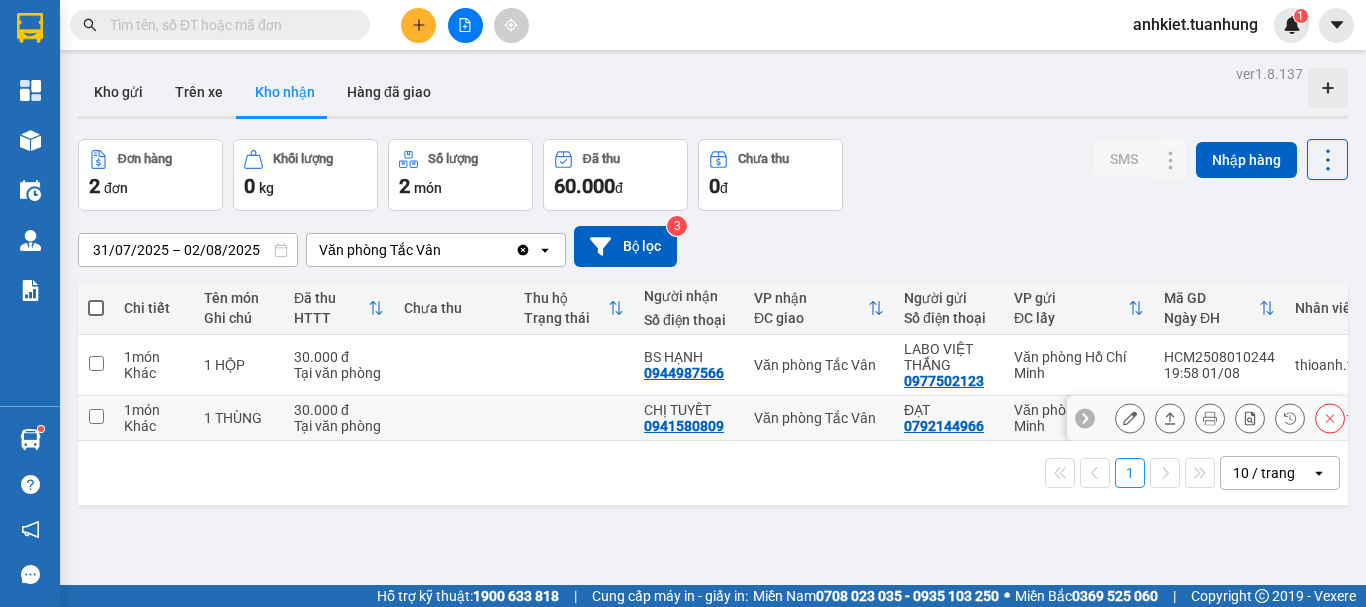 click 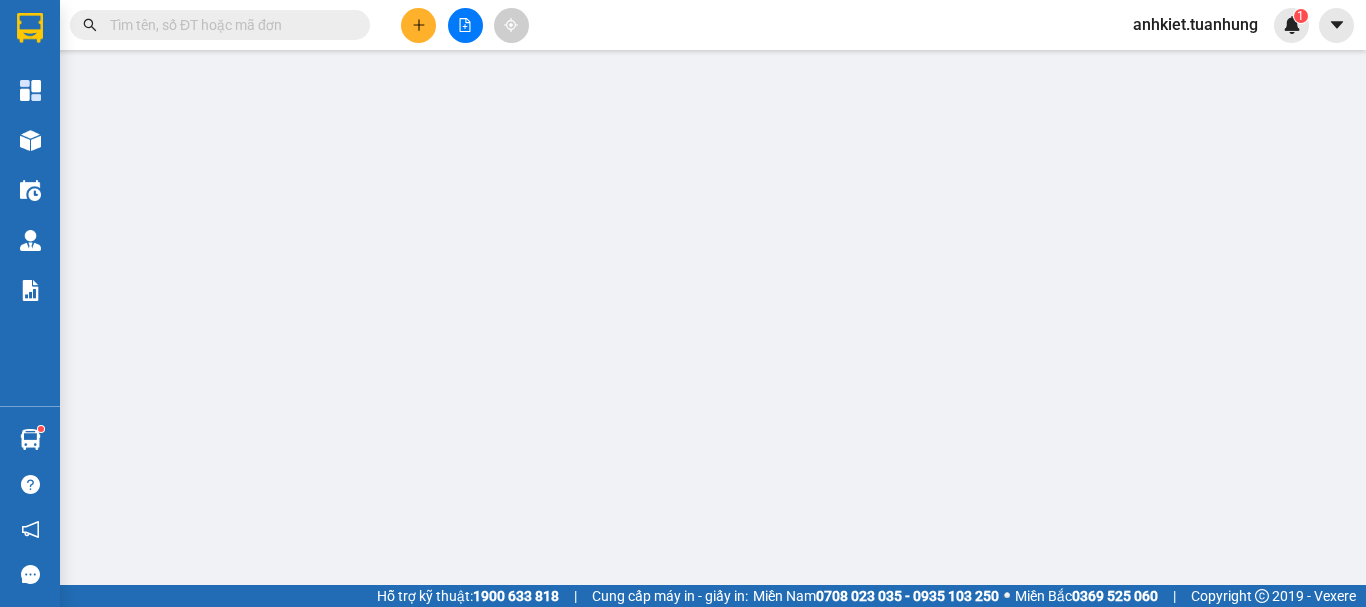 type on "0792144966" 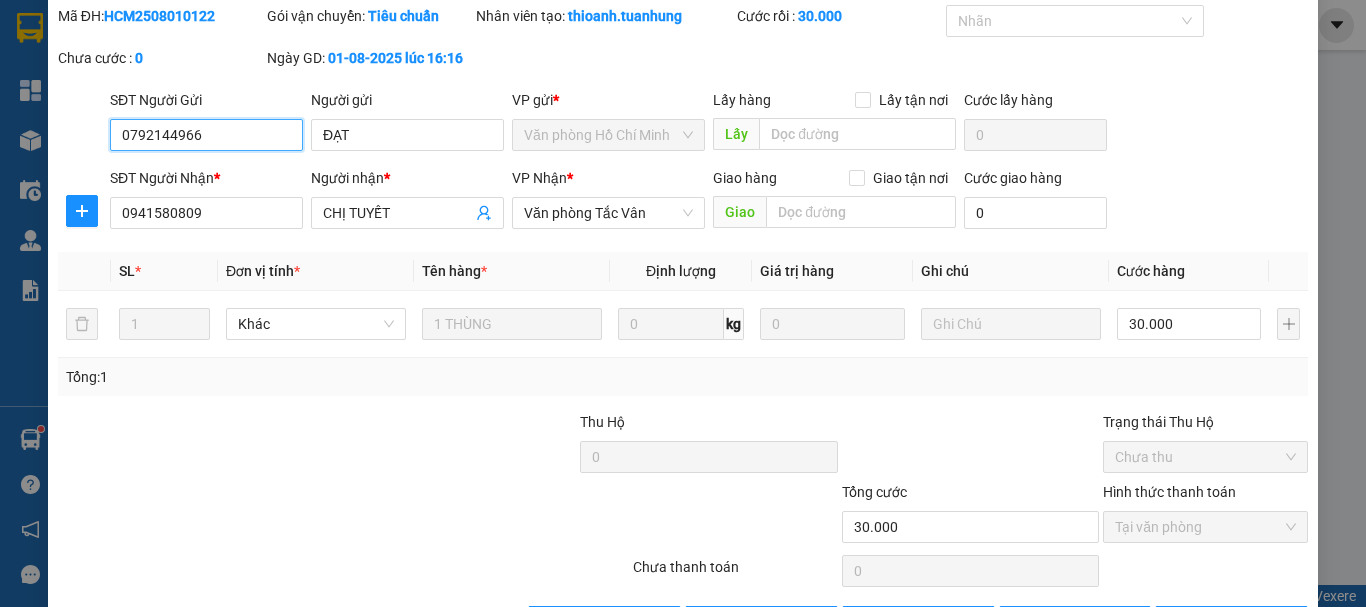 scroll, scrollTop: 137, scrollLeft: 0, axis: vertical 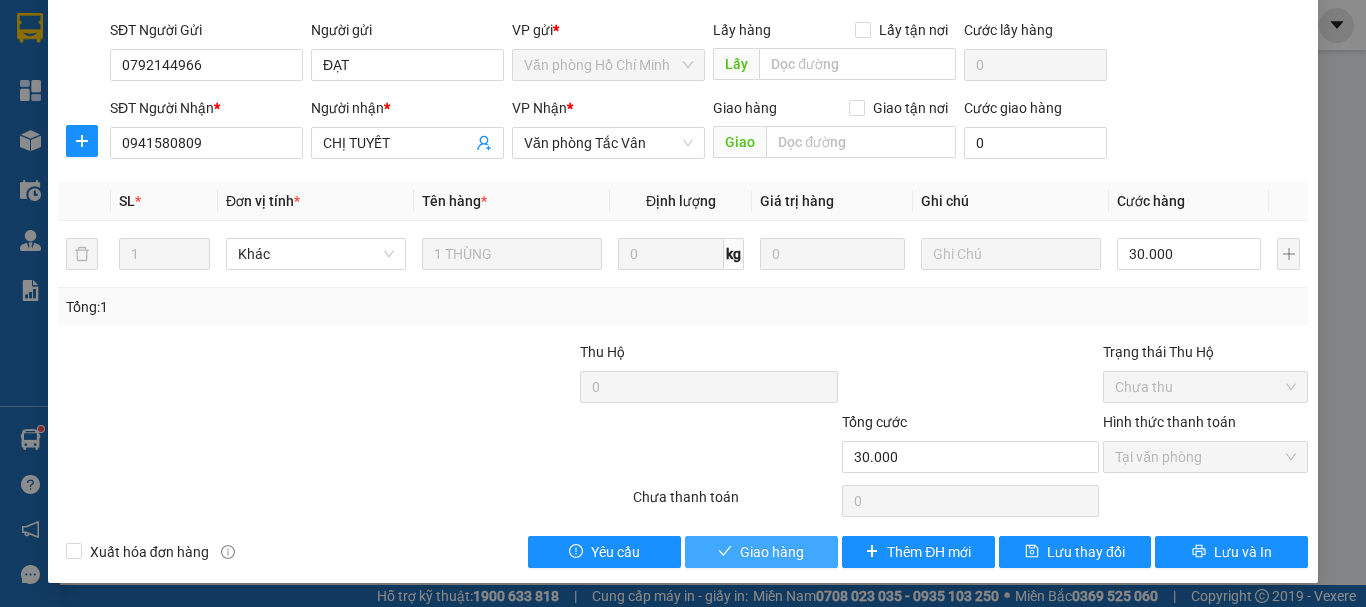 click on "Giao hàng" at bounding box center [761, 552] 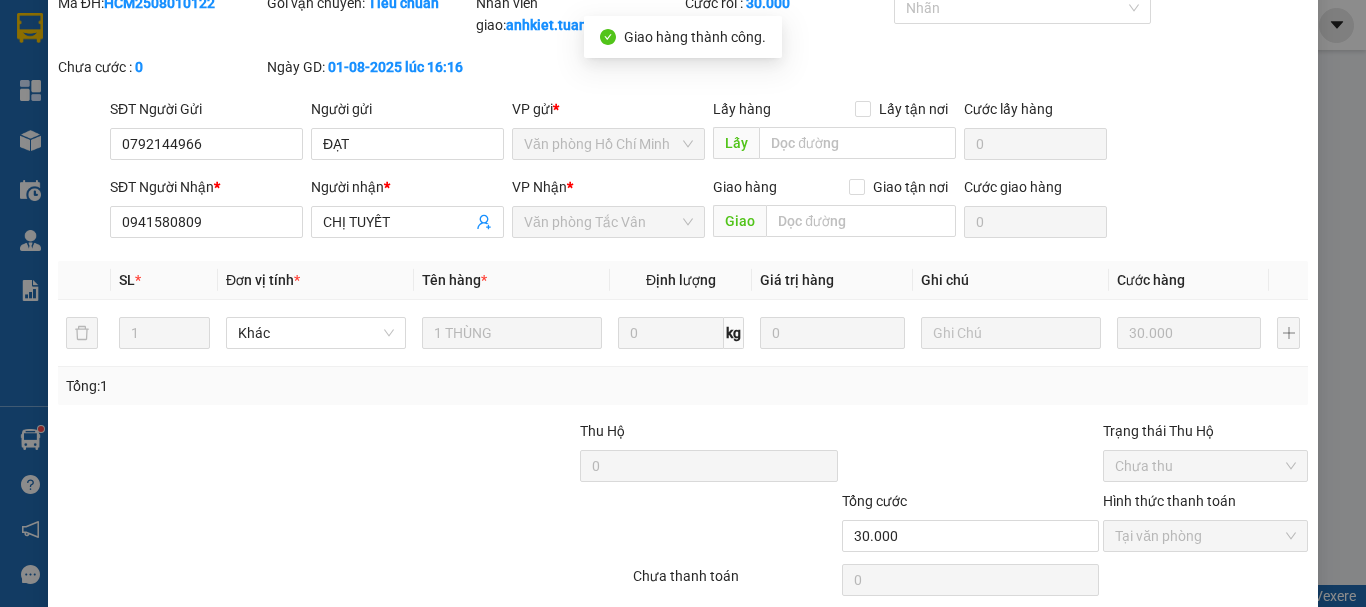 scroll, scrollTop: 0, scrollLeft: 0, axis: both 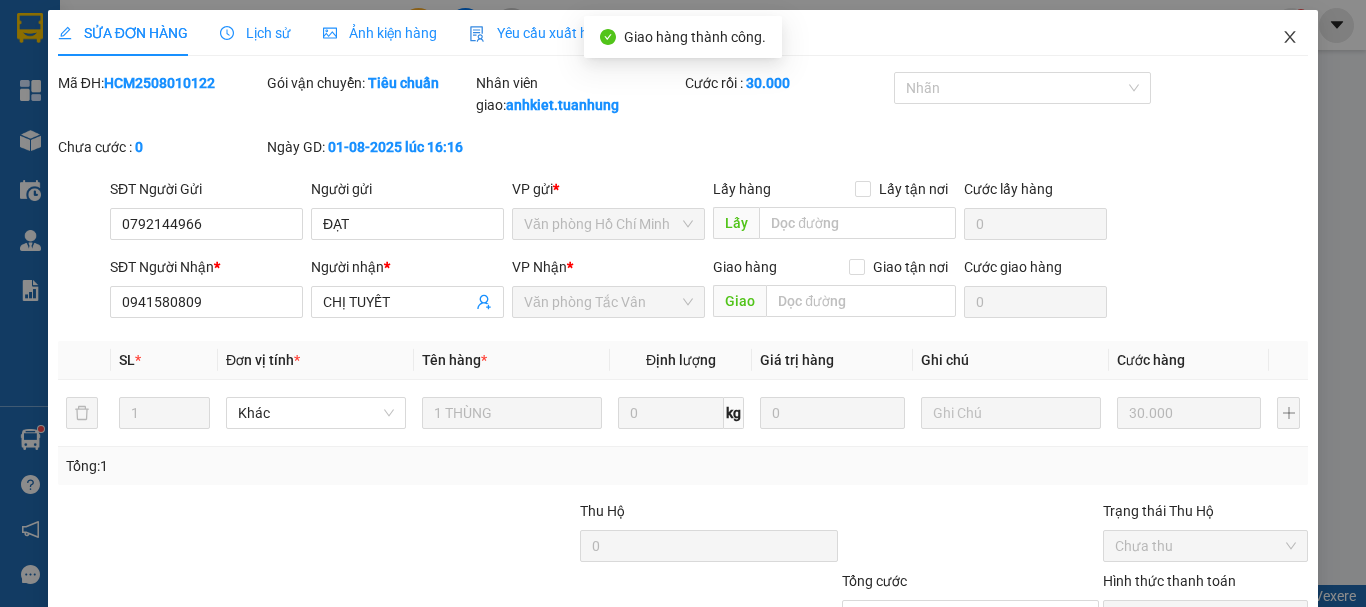 click at bounding box center [1290, 38] 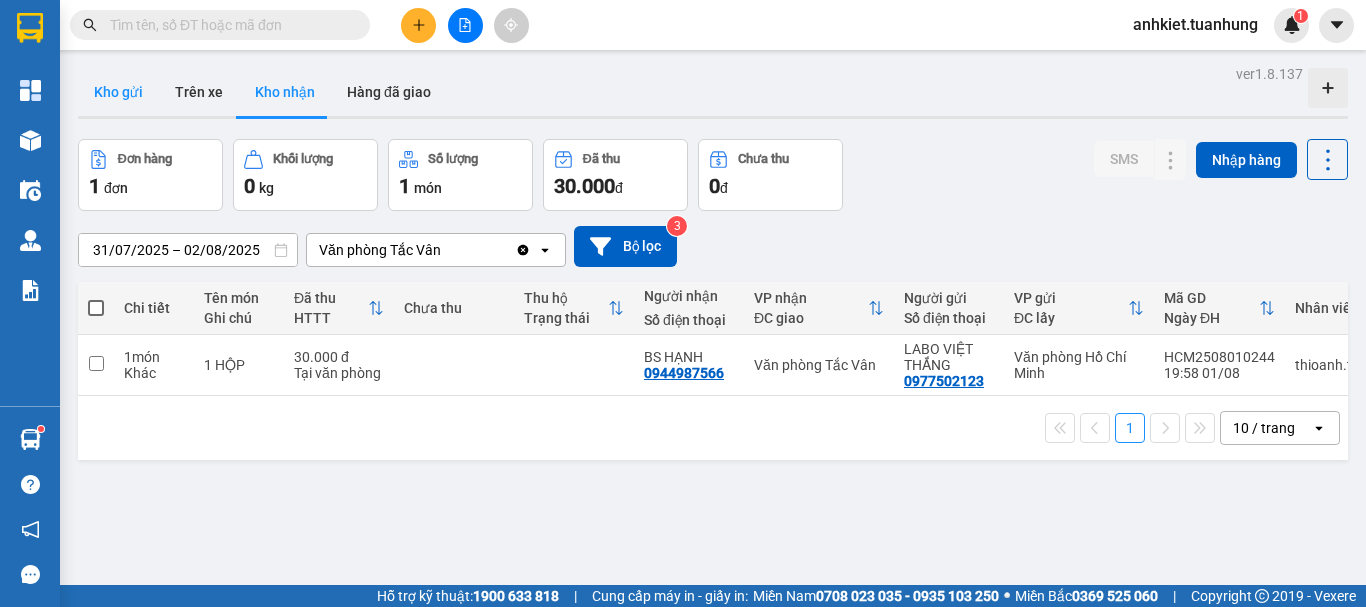 click on "Kho gửi" at bounding box center (118, 92) 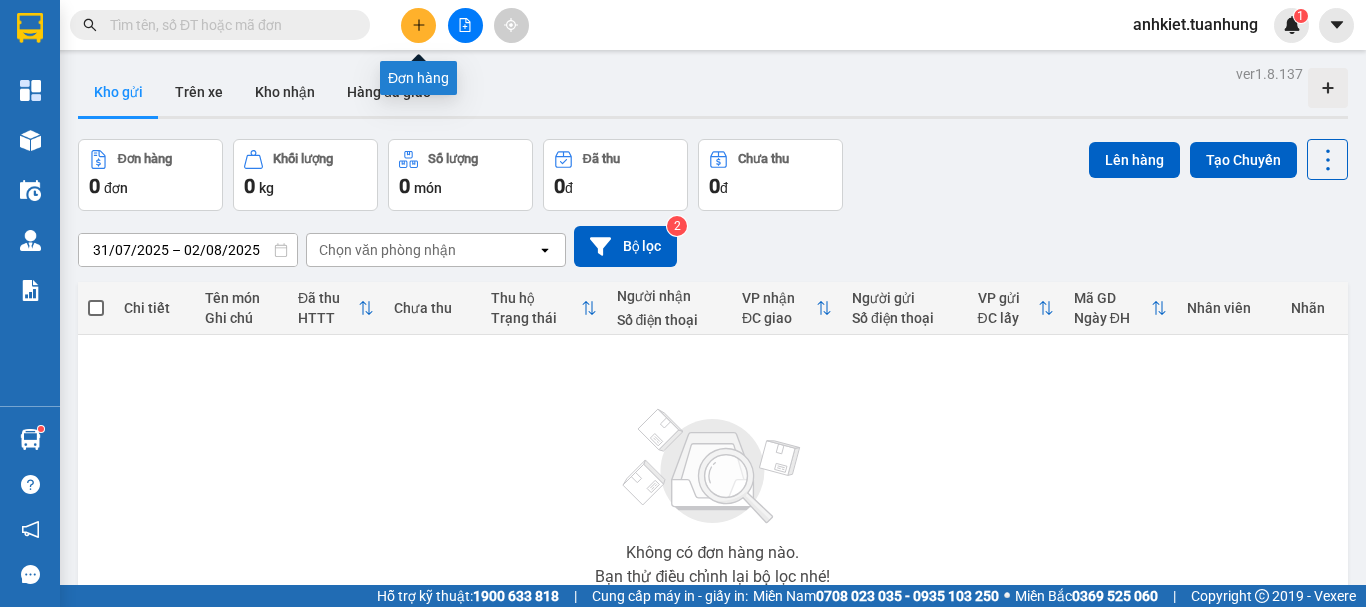 click at bounding box center [418, 25] 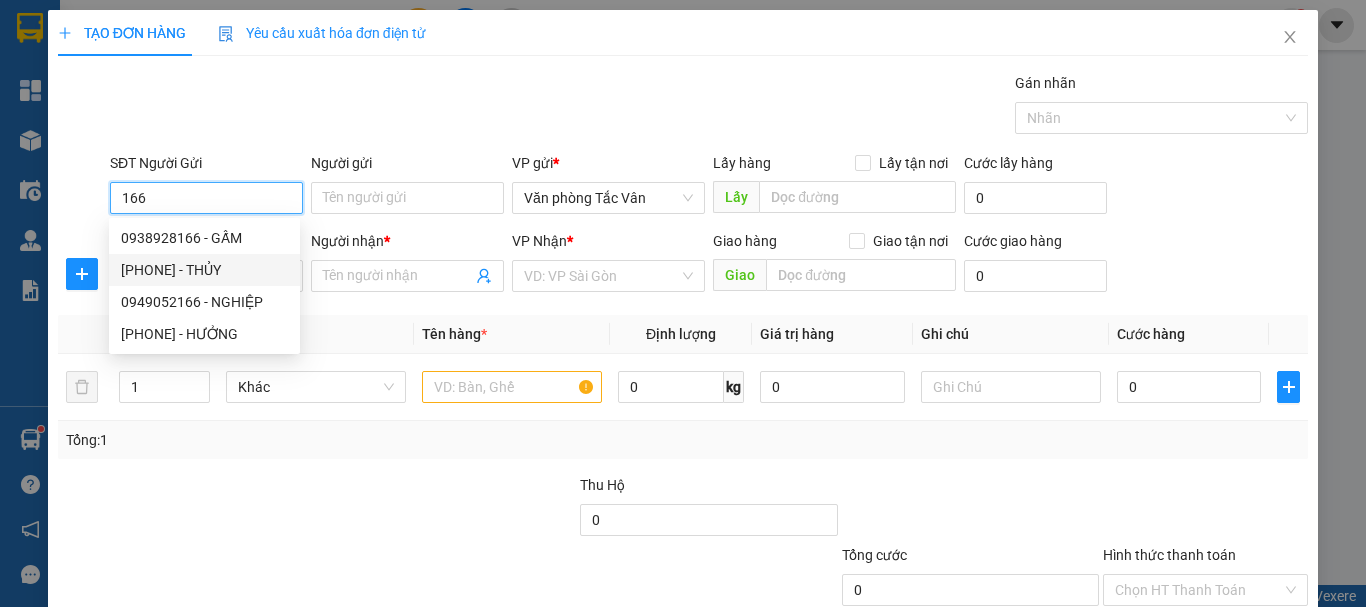 click on "0949052166 - NGHIỆP" at bounding box center (204, 302) 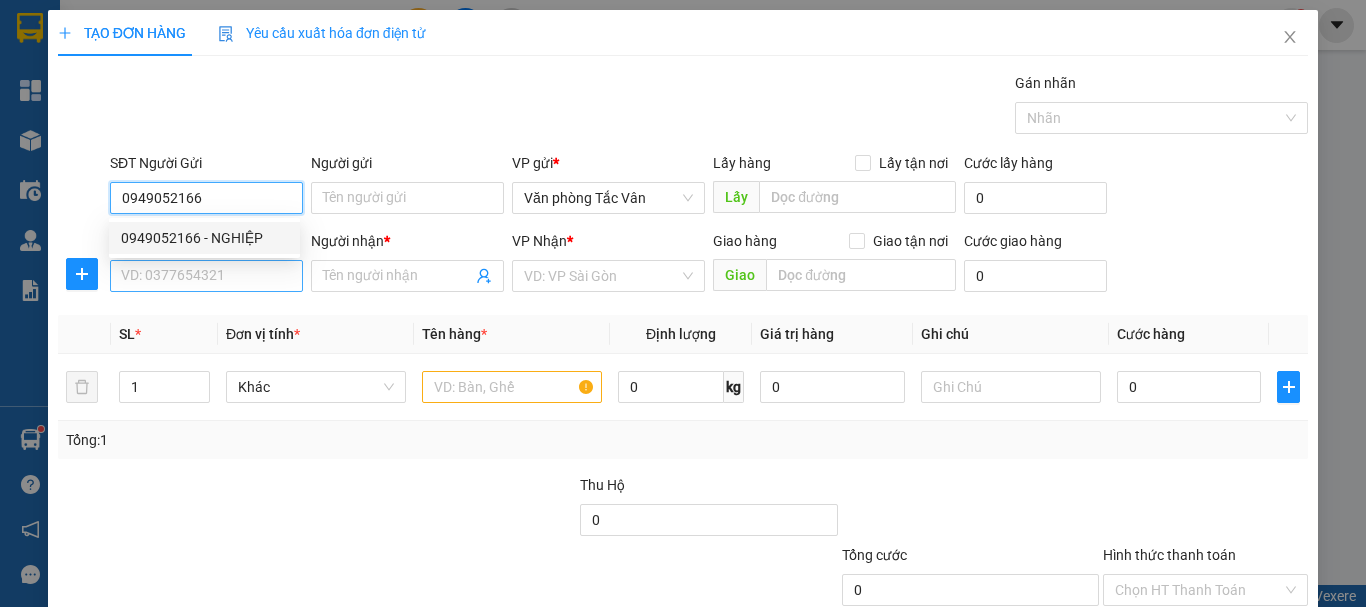 type on "0949052166" 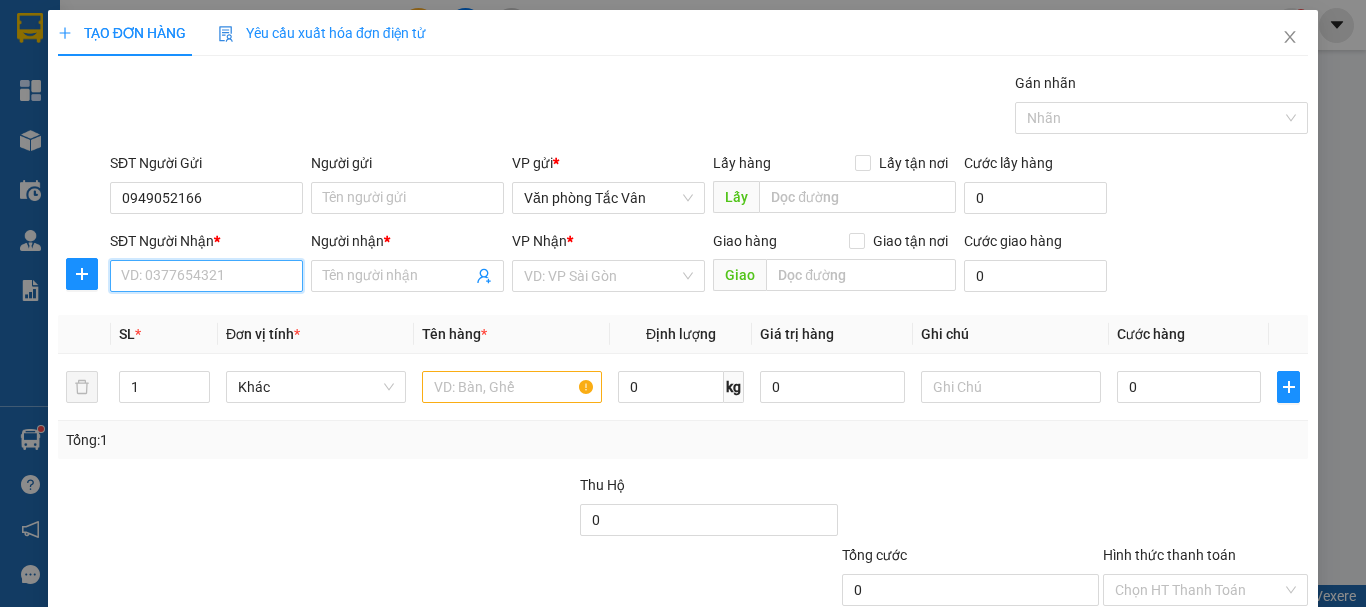 click on "SĐT Người Nhận  *" at bounding box center [206, 276] 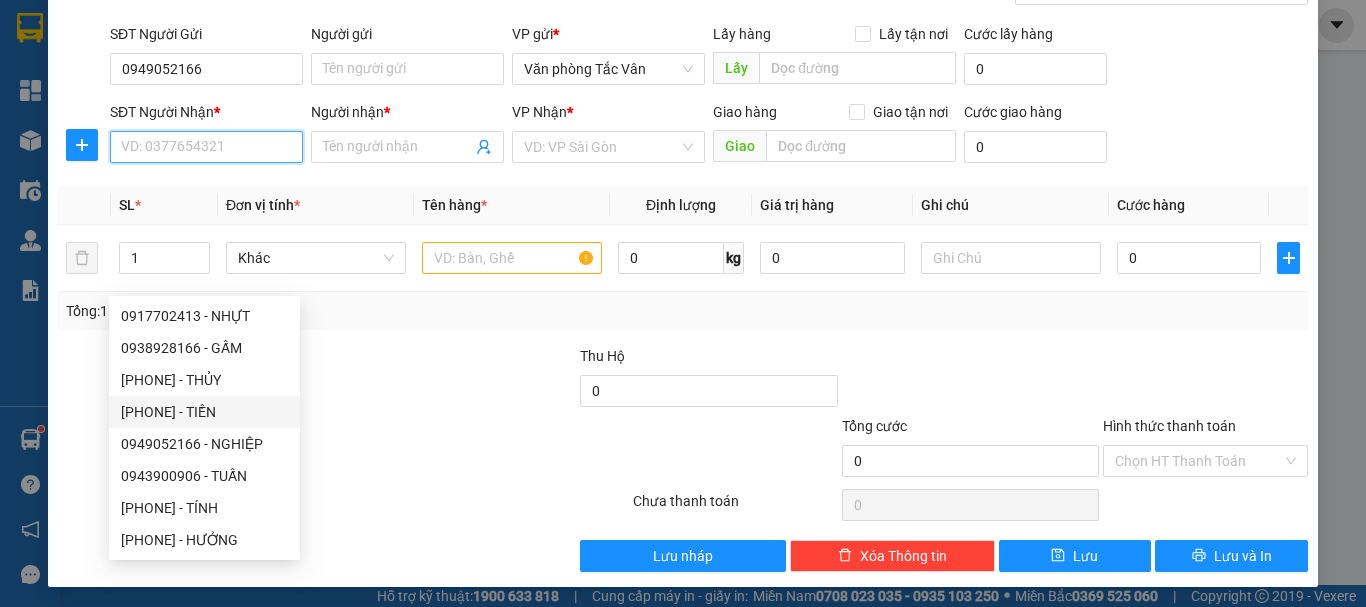 scroll, scrollTop: 133, scrollLeft: 0, axis: vertical 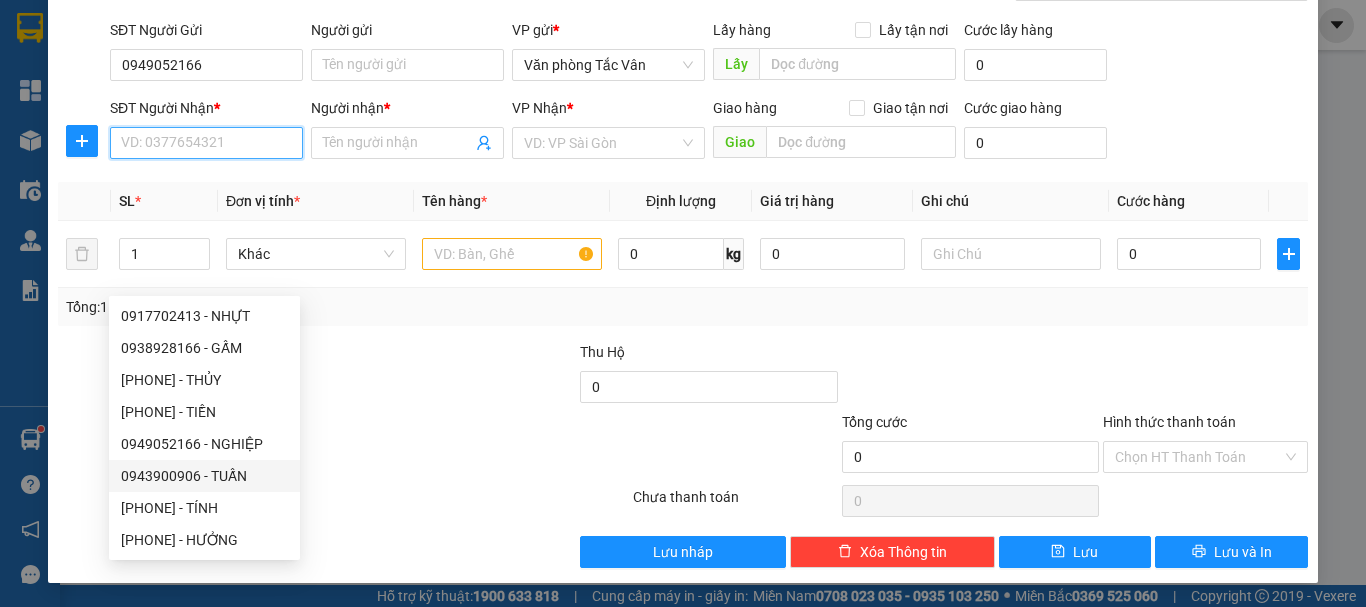 click on "0943900906 - TUẤN" at bounding box center (204, 476) 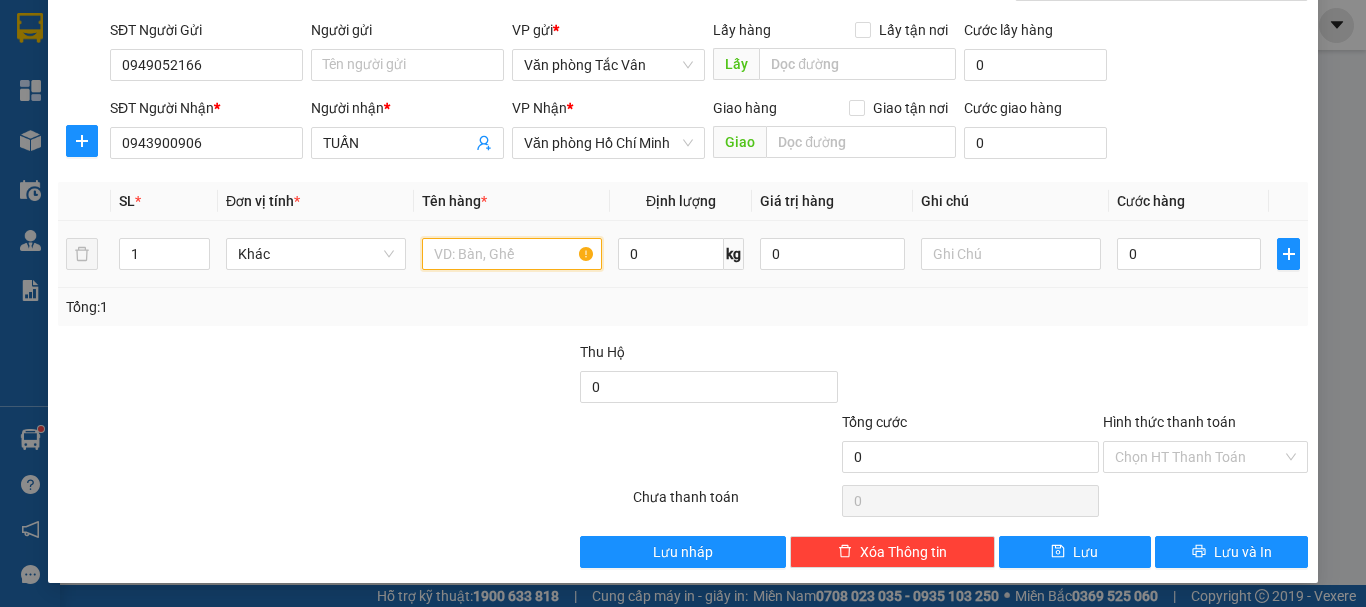 click at bounding box center (512, 254) 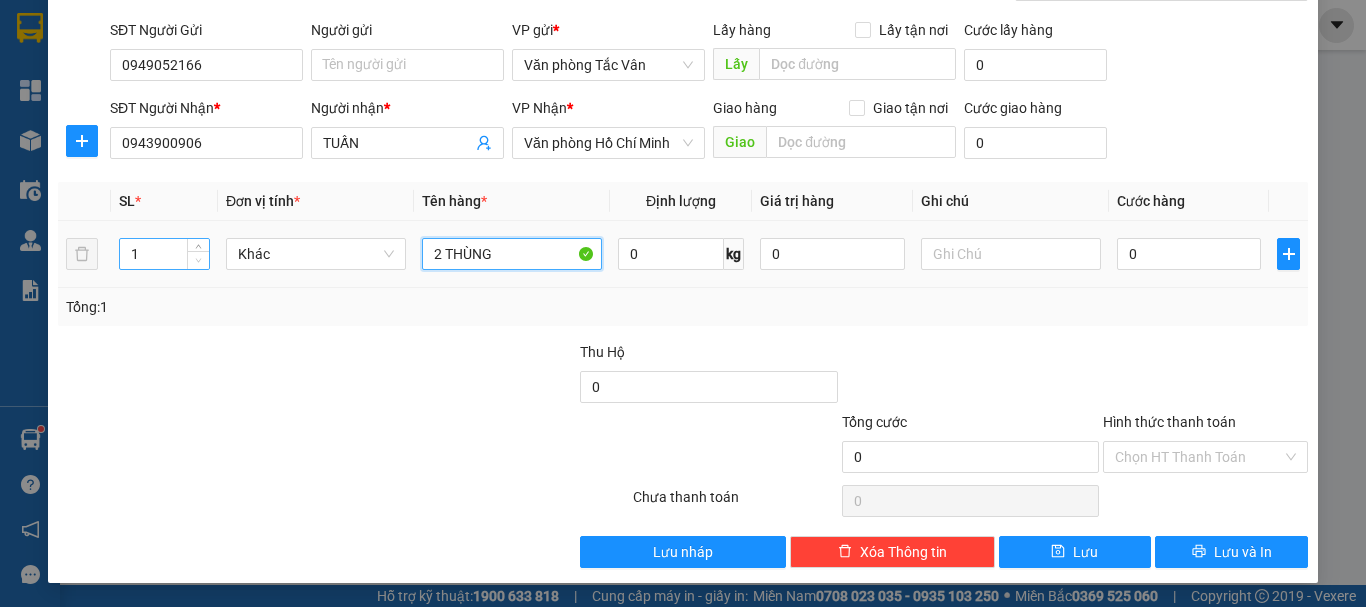 click at bounding box center (198, 260) 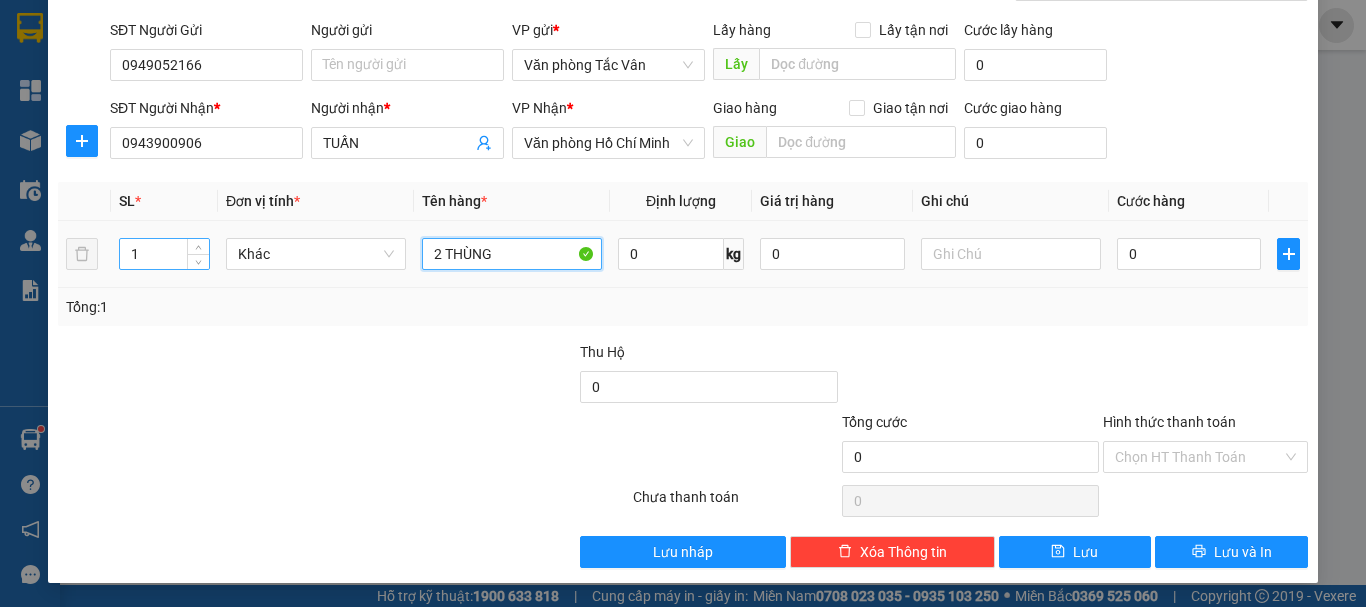type on "2 THÙNG" 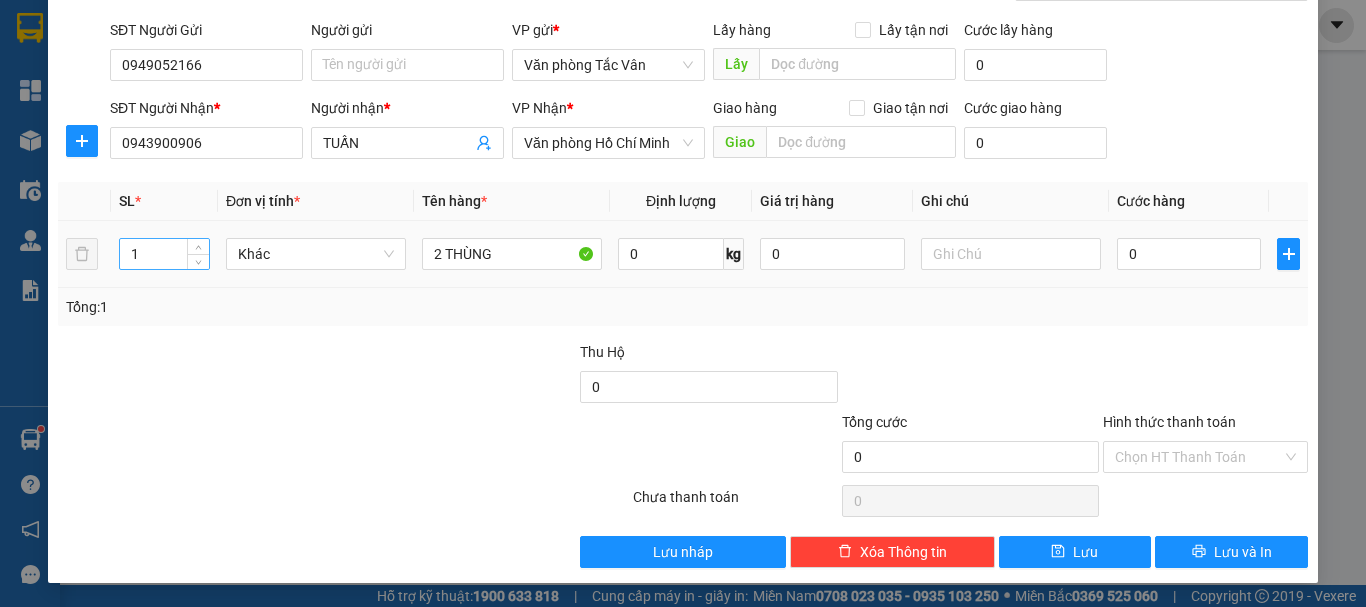 click on "1" at bounding box center (164, 254) 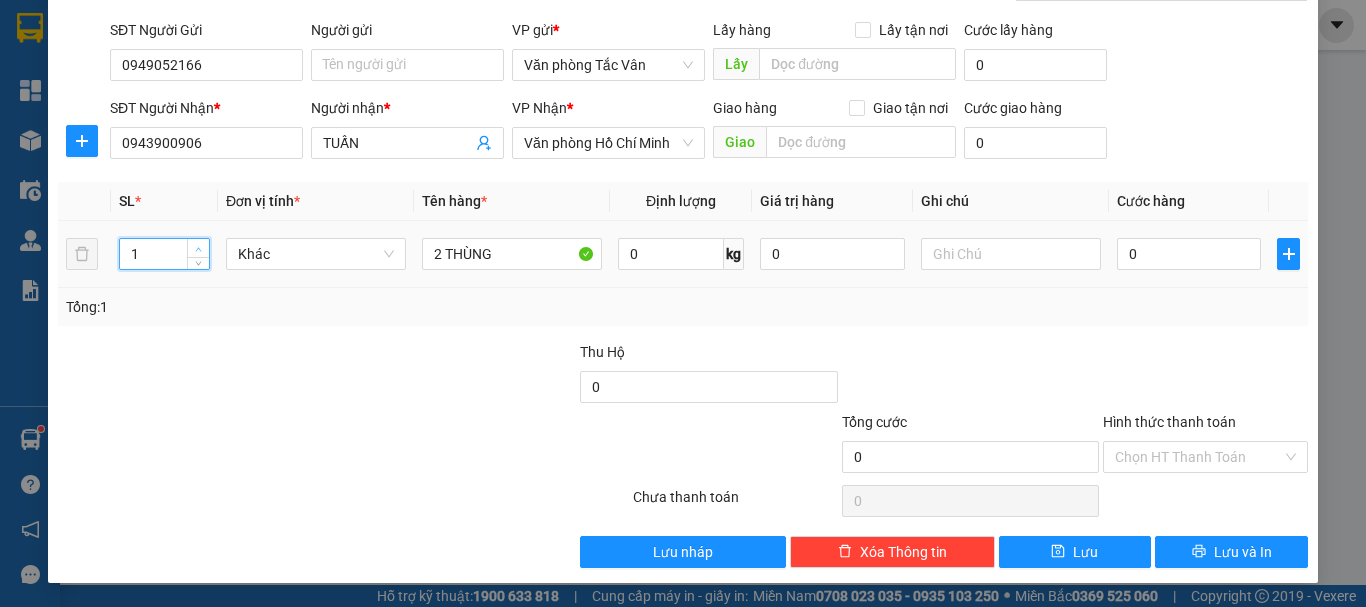 type on "2" 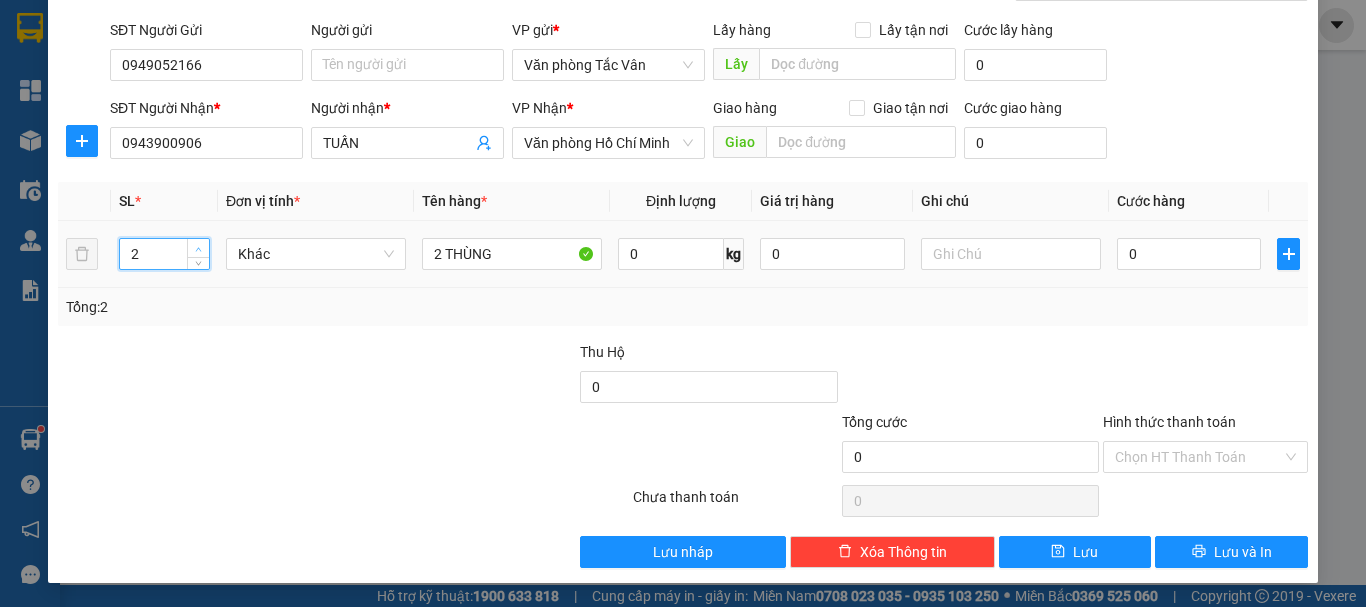 click at bounding box center [199, 249] 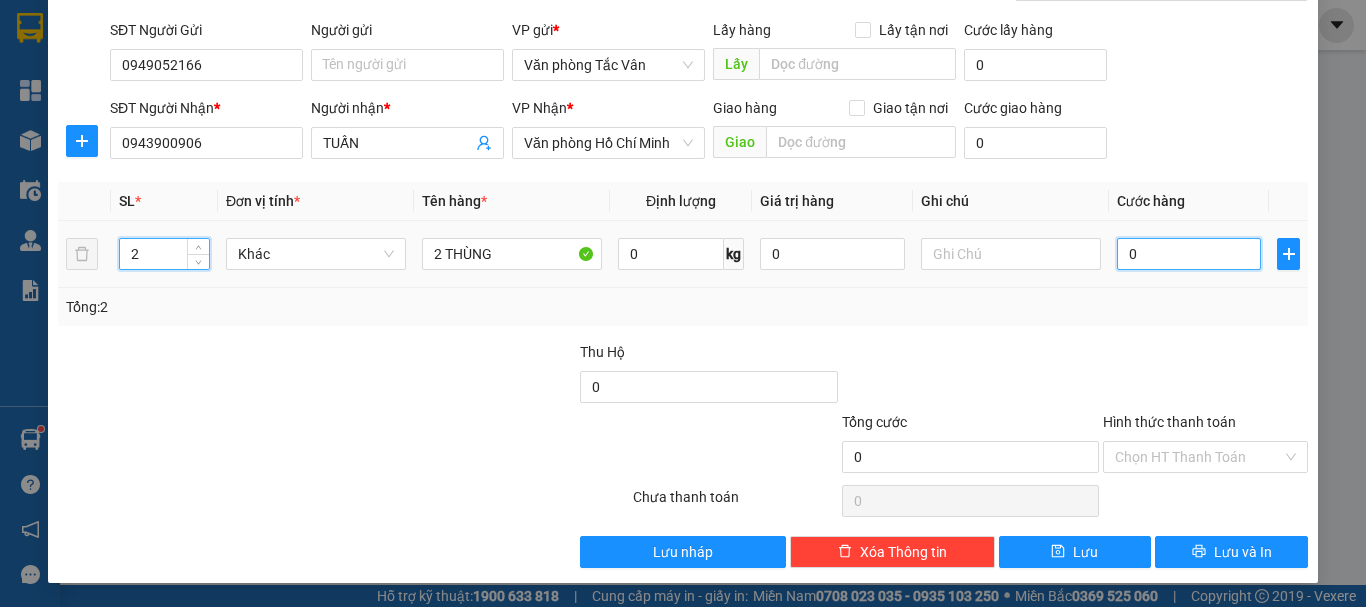 click on "0" at bounding box center [1189, 254] 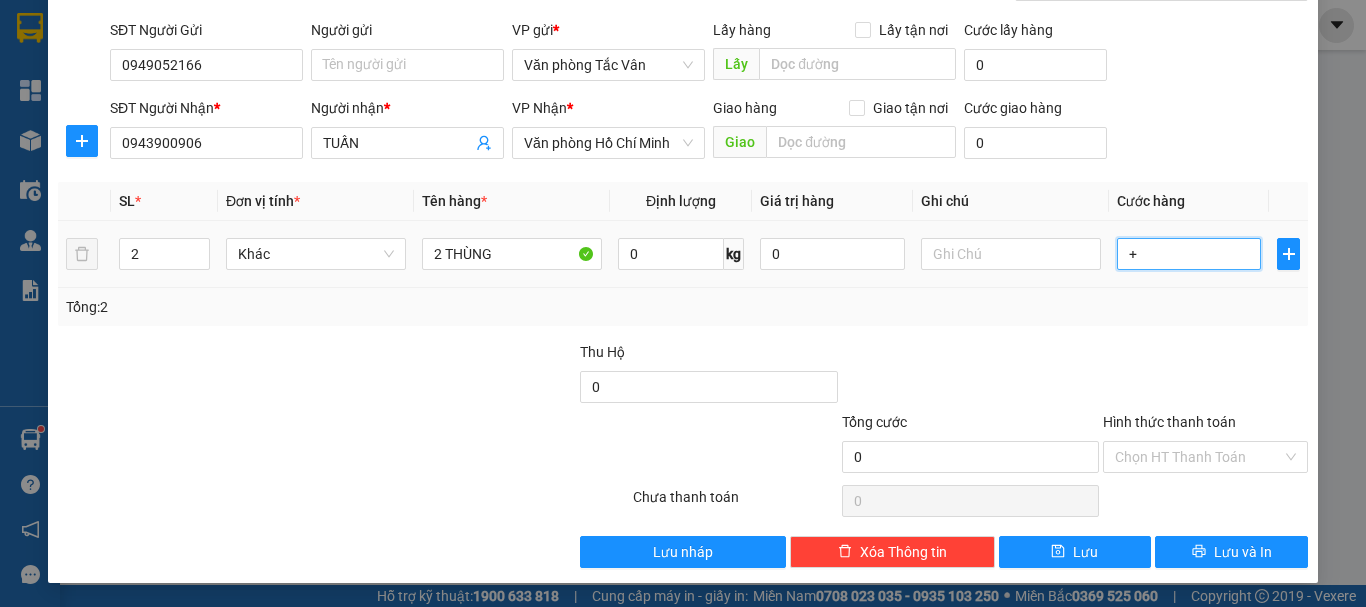 type on "+6" 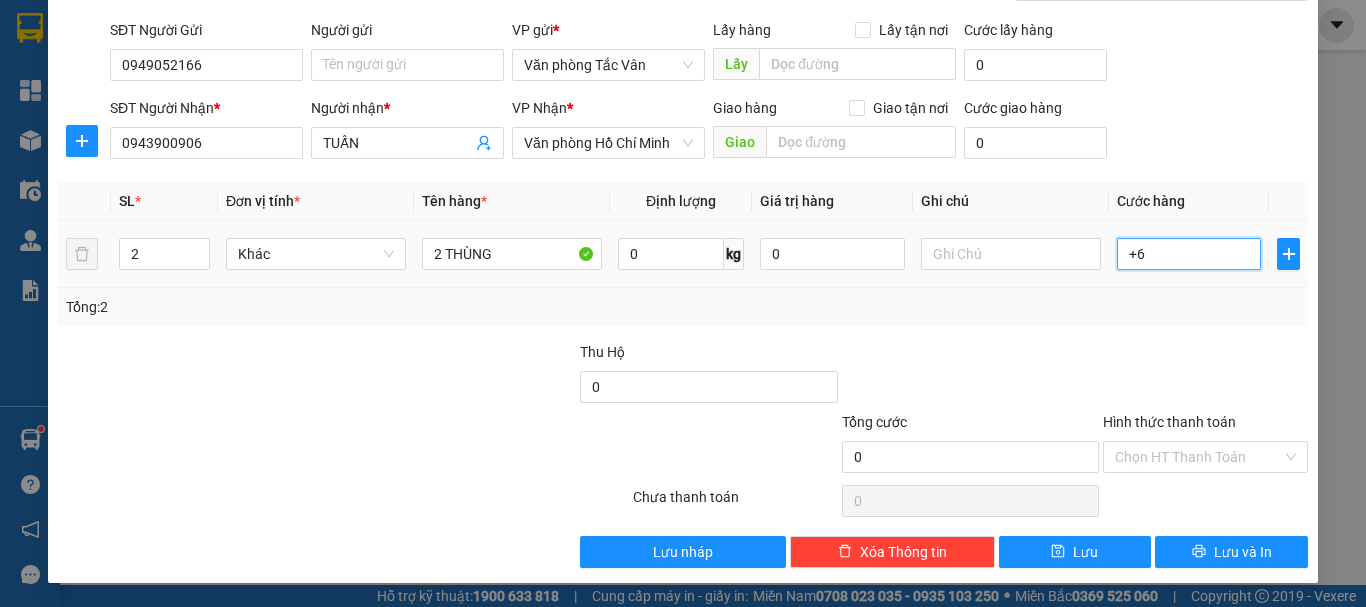 type on "6" 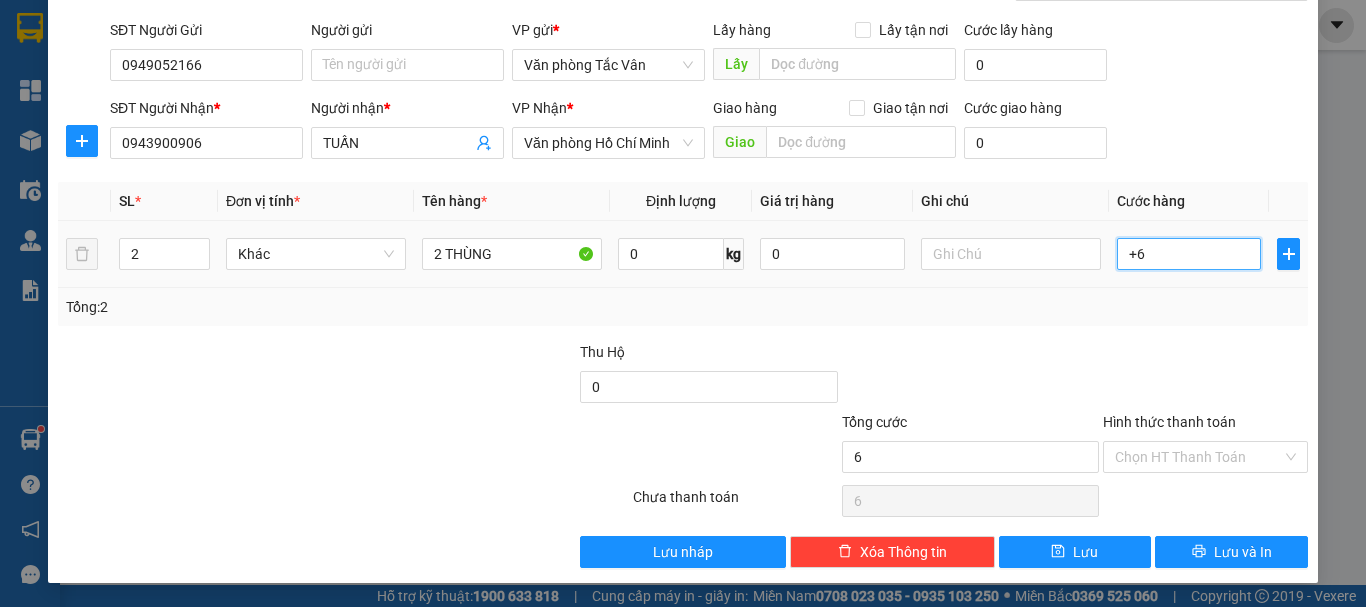 type on "+60" 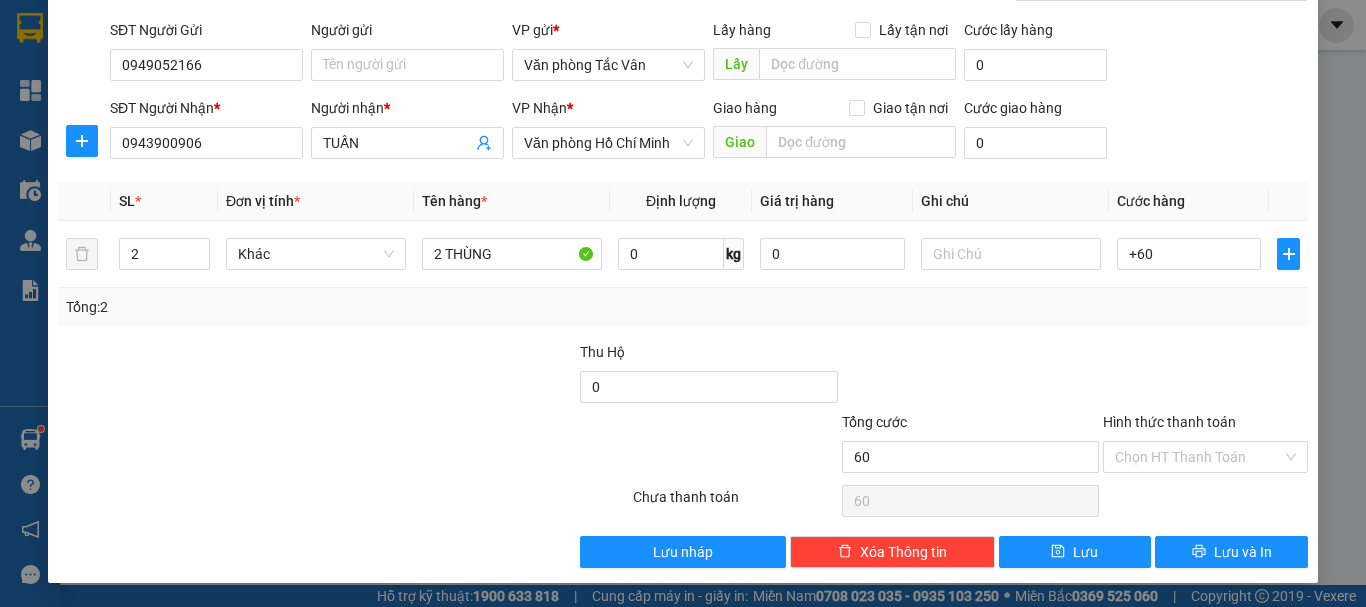 type on "60.000" 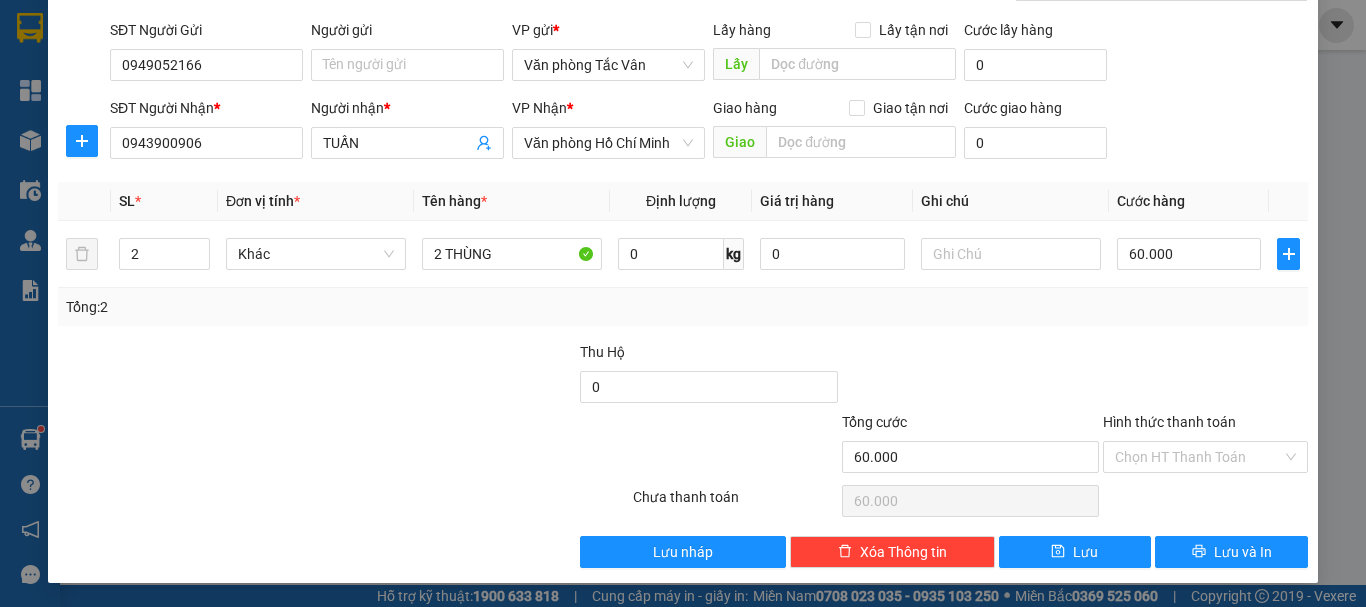 click at bounding box center [970, 376] 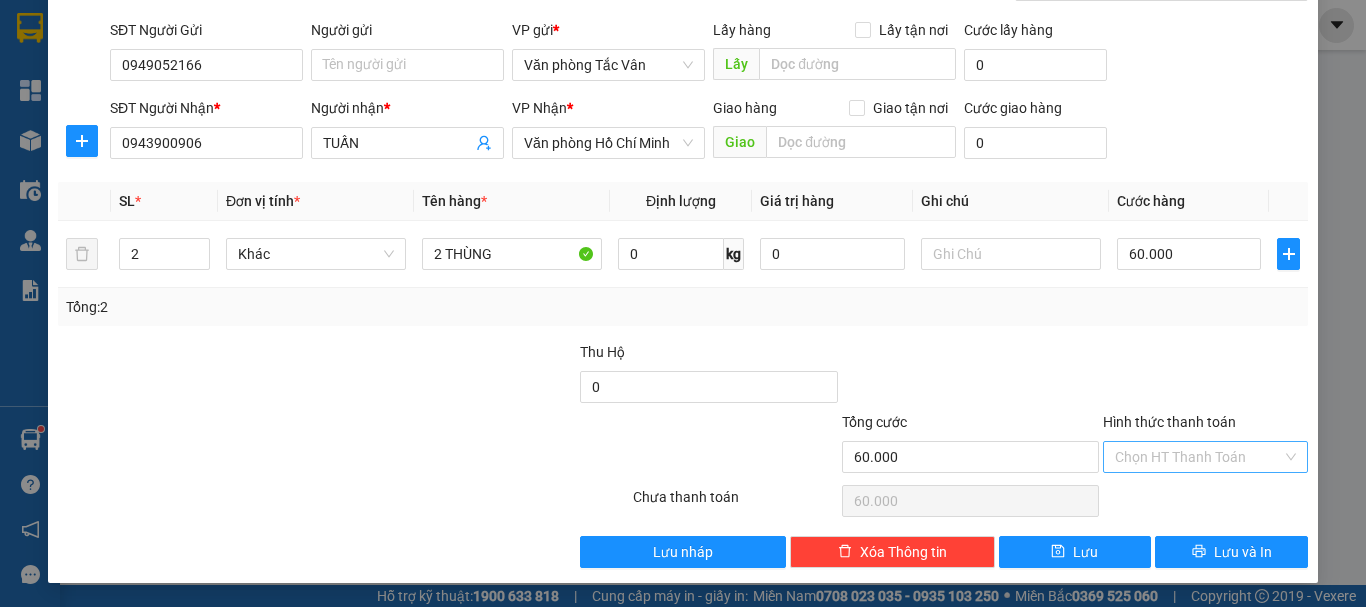 click on "Chọn HT Thanh Toán" at bounding box center [1205, 457] 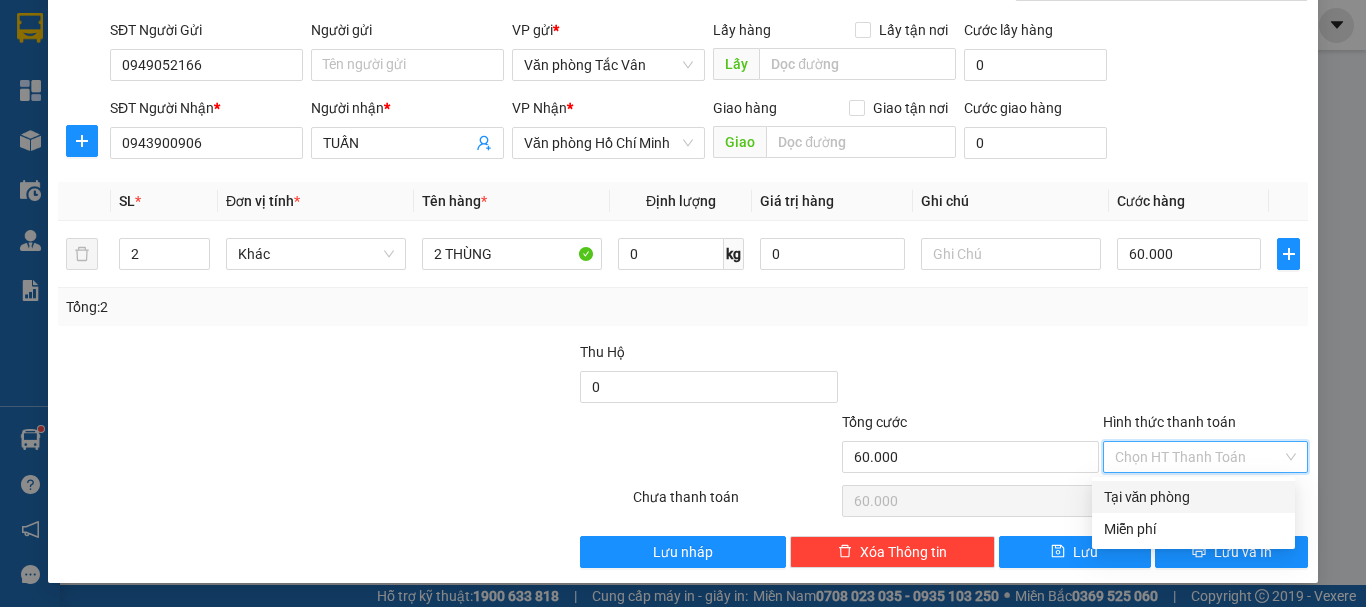 click on "Tại văn phòng" at bounding box center [1193, 497] 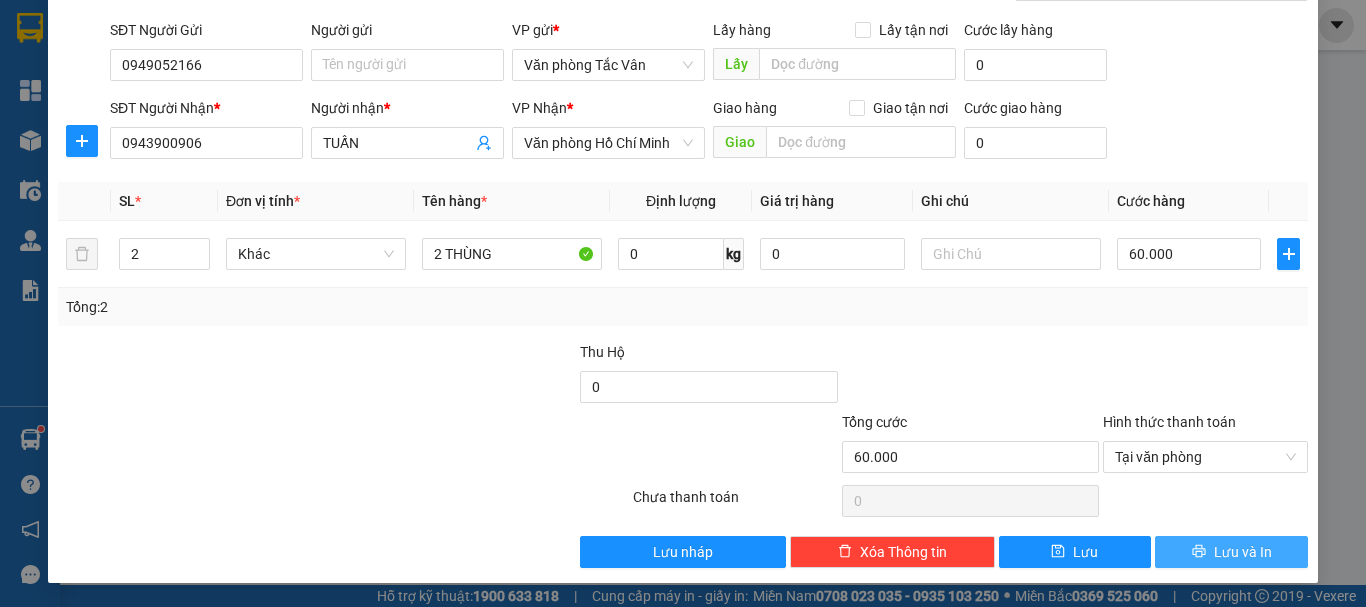 click on "Lưu và In" at bounding box center [1243, 552] 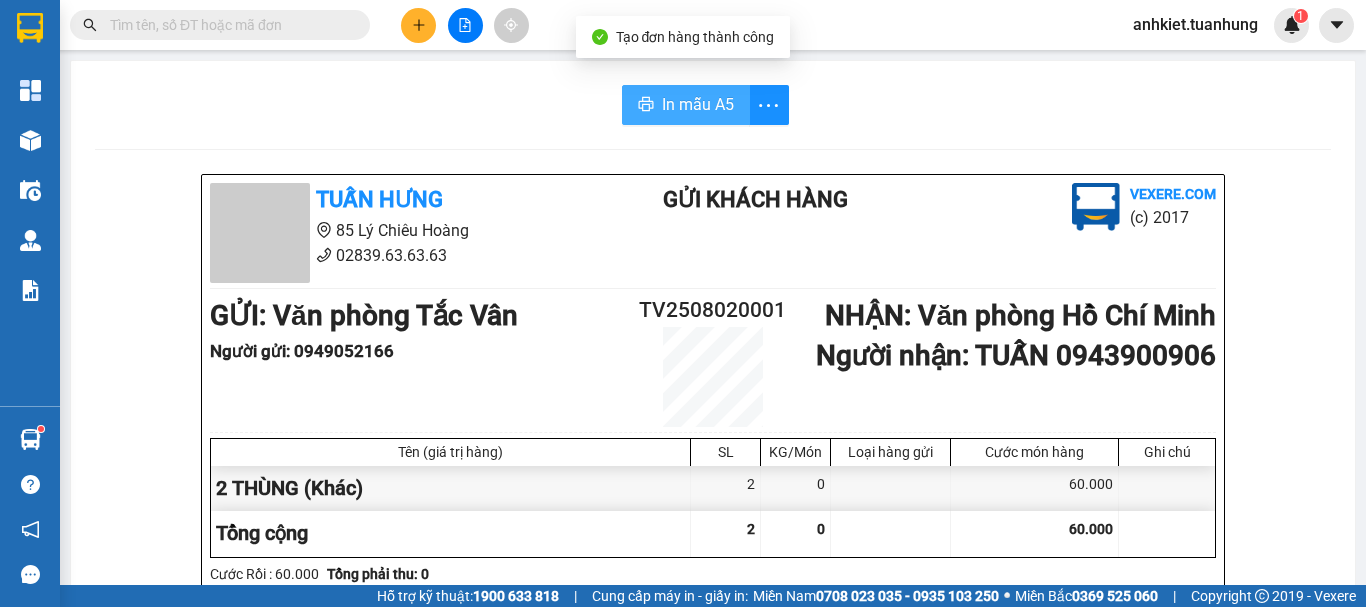 click on "In mẫu A5" at bounding box center (686, 105) 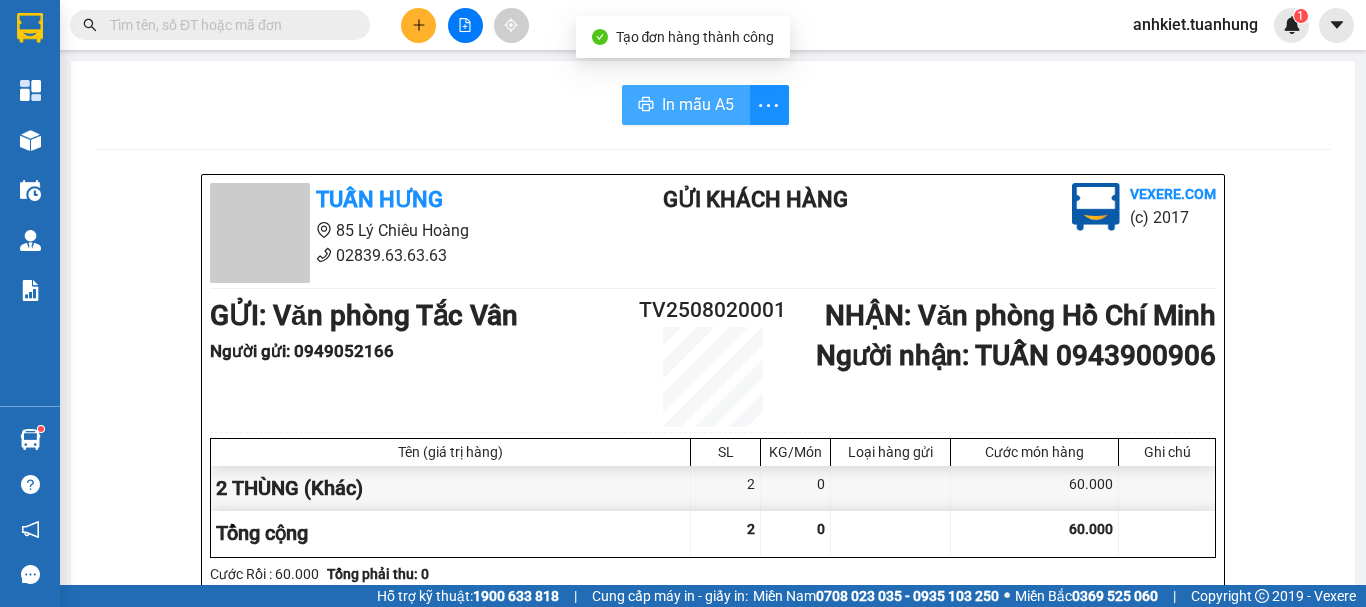 scroll, scrollTop: 0, scrollLeft: 0, axis: both 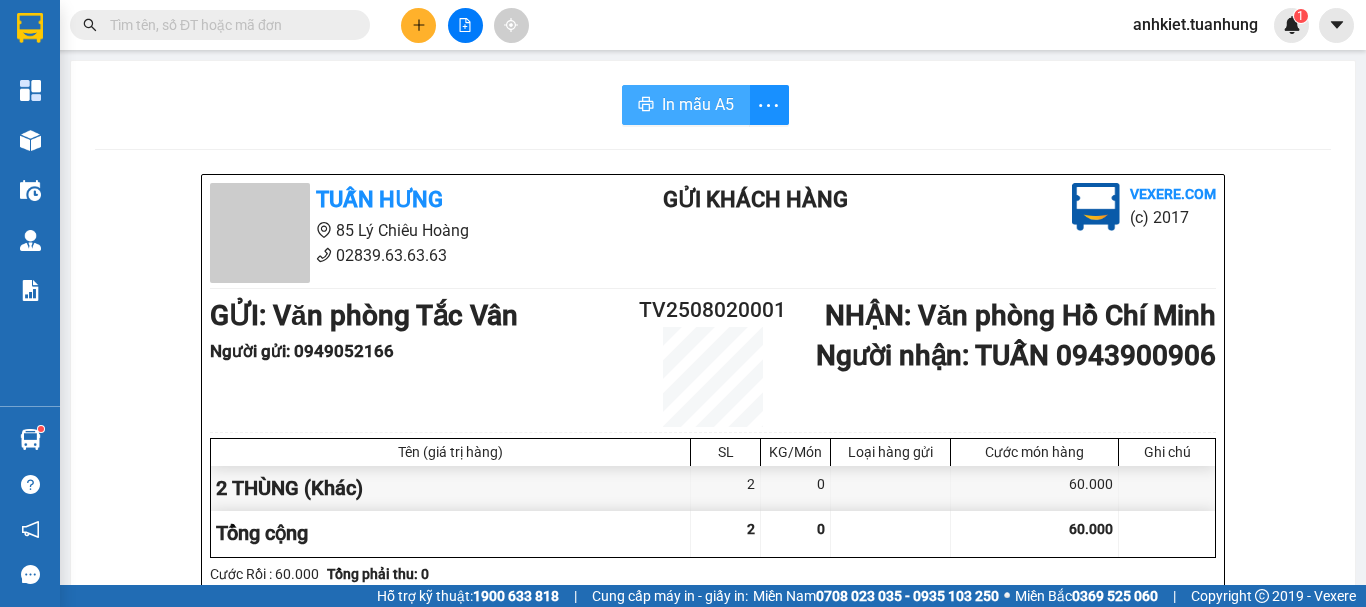 click on "In mẫu A5" at bounding box center [698, 104] 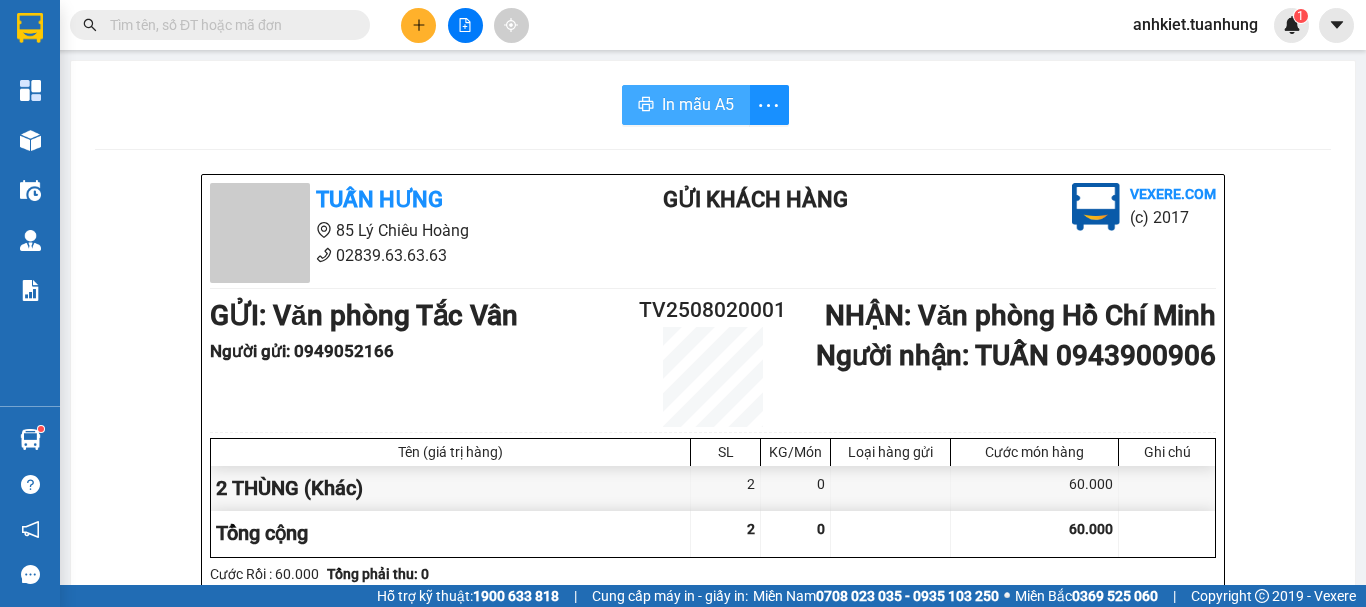 scroll, scrollTop: 0, scrollLeft: 0, axis: both 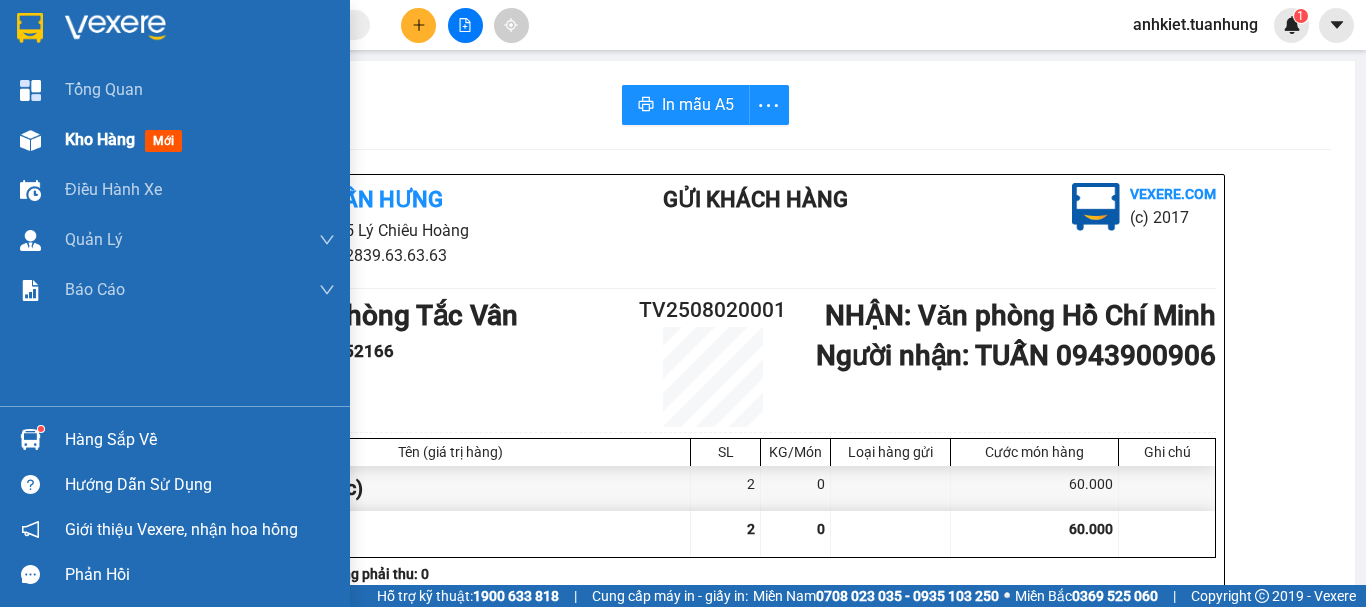 click on "Kho hàng mới" at bounding box center (200, 140) 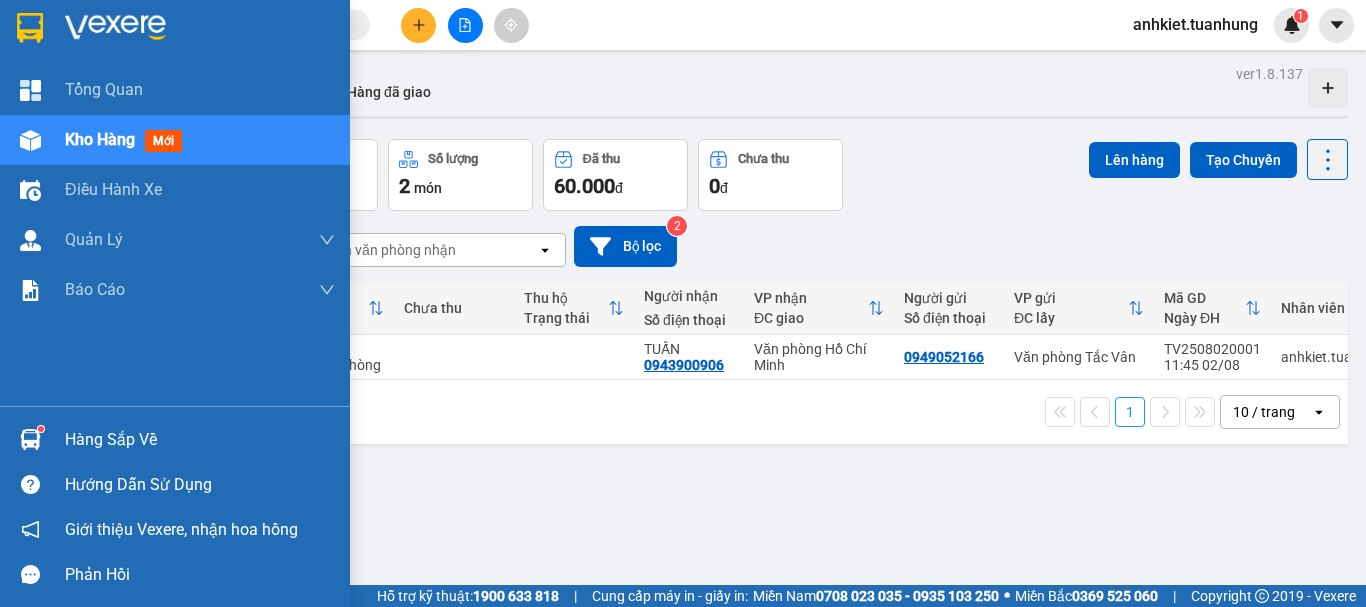 click at bounding box center (30, 439) 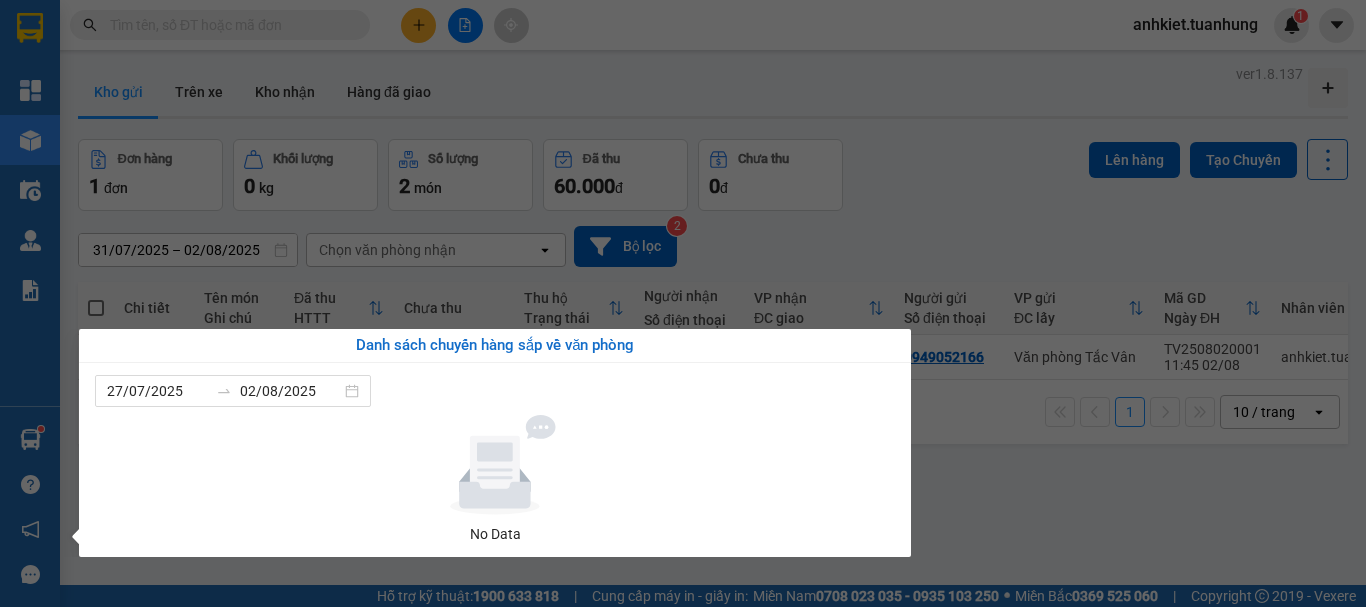 click on "Kết quả tìm kiếm ( 0 )  Bộ lọc  No Data anhkiet.tuanhung 1     Tổng Quan     Kho hàng mới     Điều hành xe     Quản Lý Quản lý chuyến Quản lý khách hàng Quản lý khách hàng mới Quản lý giao nhận mới Quản lý kiểm kho     Báo cáo Báo cáo dòng tiền (nhà xe) Báo cáo dòng tiền (nhân viên) Báo cáo dòng tiền (trạm) Doanh số tạo đơn theo VP gửi (nhà xe) Hàng sắp về Hướng dẫn sử dụng Giới thiệu Vexere, nhận hoa hồng Phản hồi Phần mềm hỗ trợ bạn tốt chứ? ver  1.8.137 Kho gửi Trên xe Kho nhận Hàng đã giao Đơn hàng 1 đơn Khối lượng 0 kg Số lượng 2 món Đã thu 60.000  đ Chưa thu 0  đ Lên hàng Tạo Chuyến 31/07/2025 – 02/08/2025 Press the down arrow key to interact with the calendar and select a date. Press the escape button to close the calendar. Selected date range is from 31/07/2025 to 02/08/2025. Chọn văn phòng nhận open Bộ lọc 2 Chi tiết Tên món HTTT" at bounding box center (683, 303) 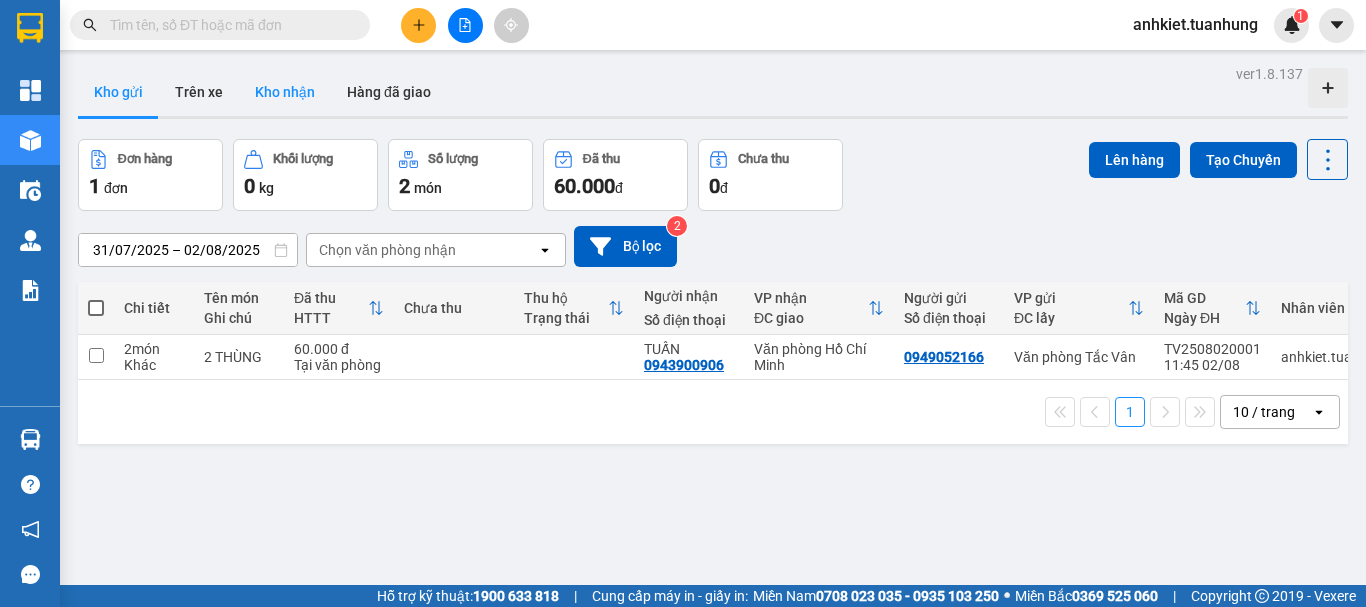 click on "Kho nhận" at bounding box center (285, 92) 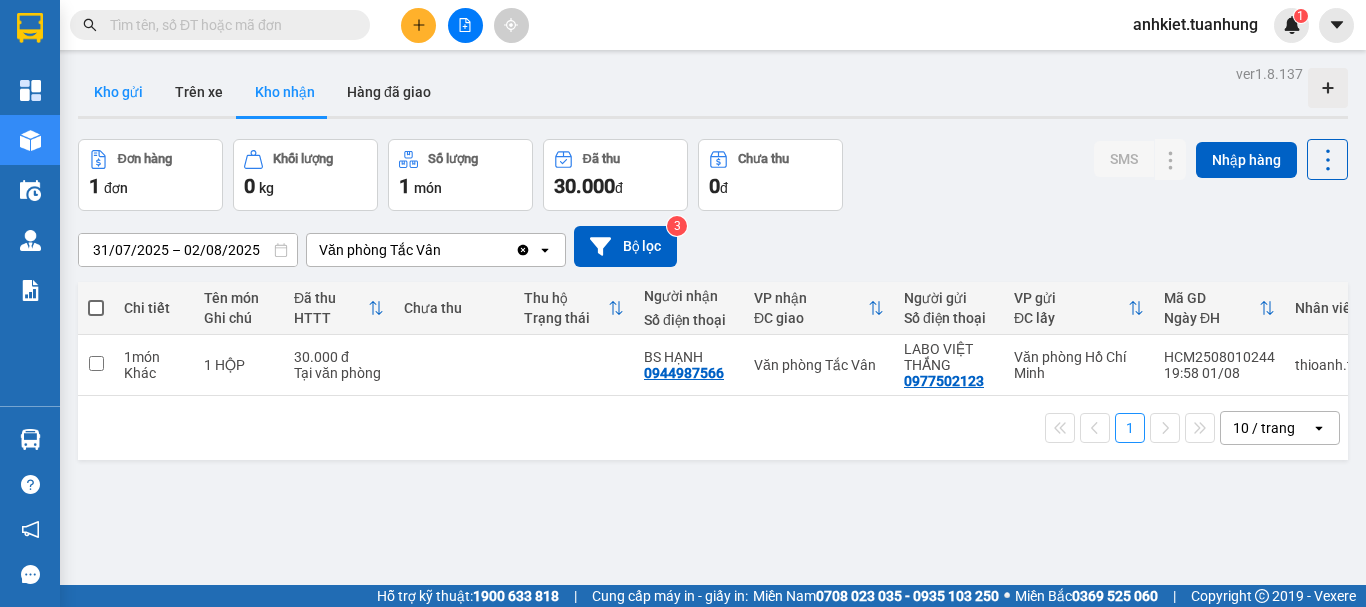 click on "Kho gửi" at bounding box center [118, 92] 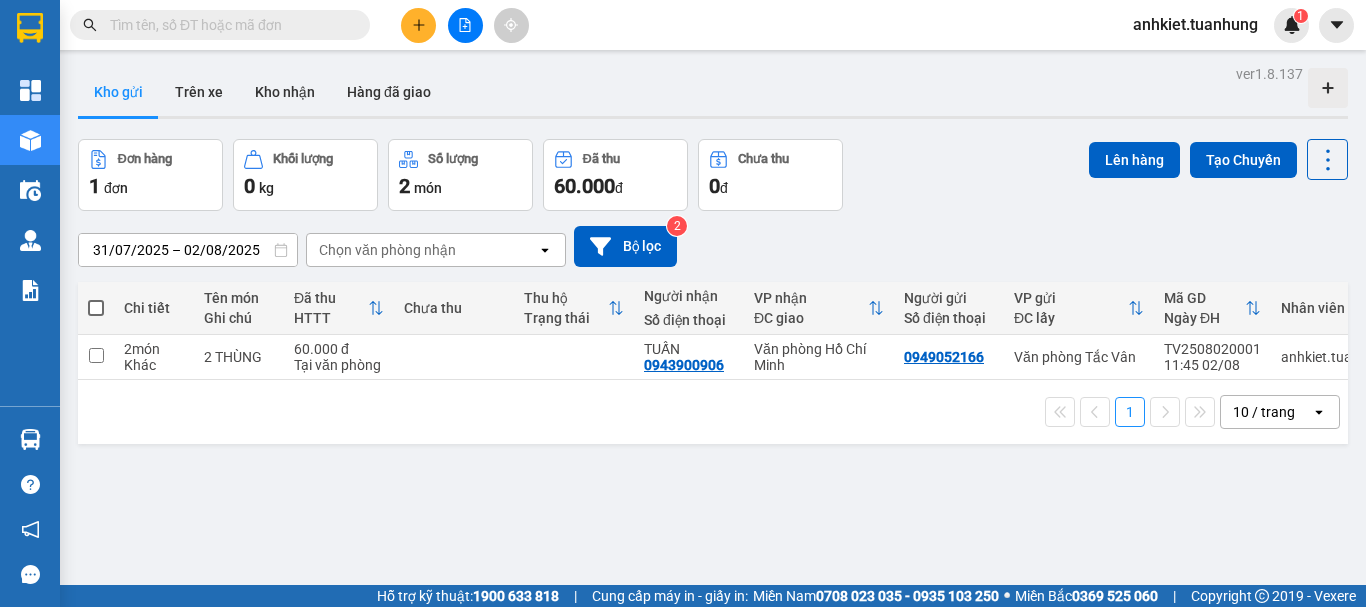 click at bounding box center (96, 308) 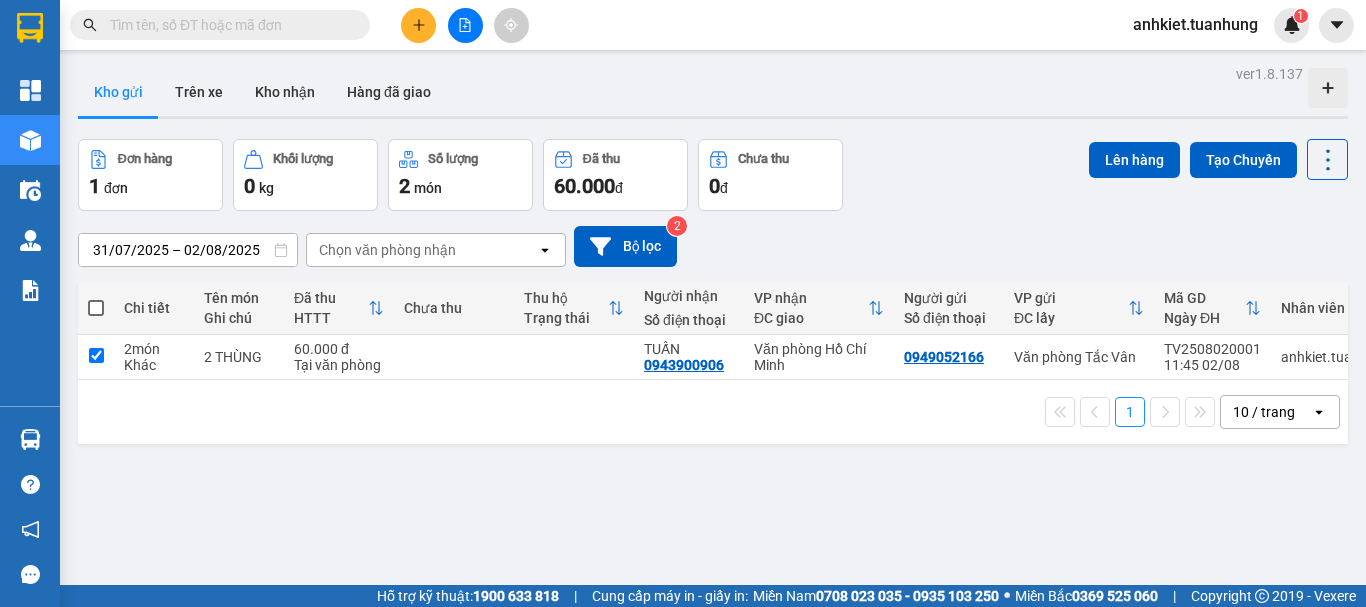 checkbox on "true" 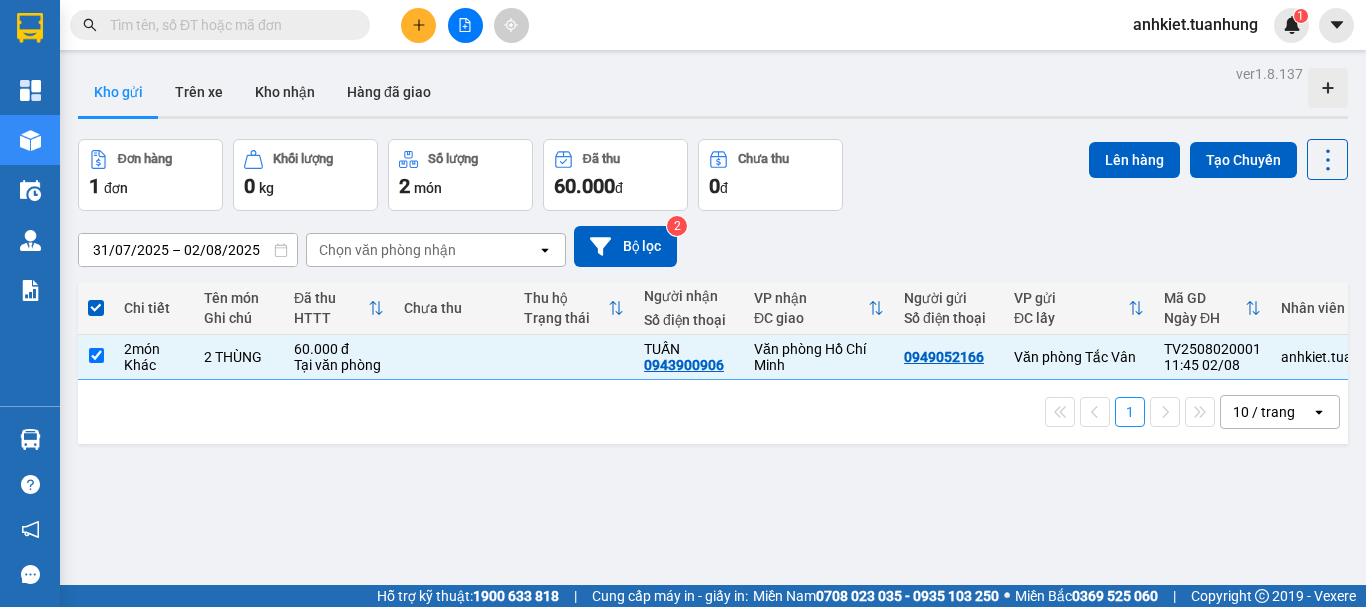 click on "Lên hàng Tạo Chuyến" at bounding box center [1218, 159] 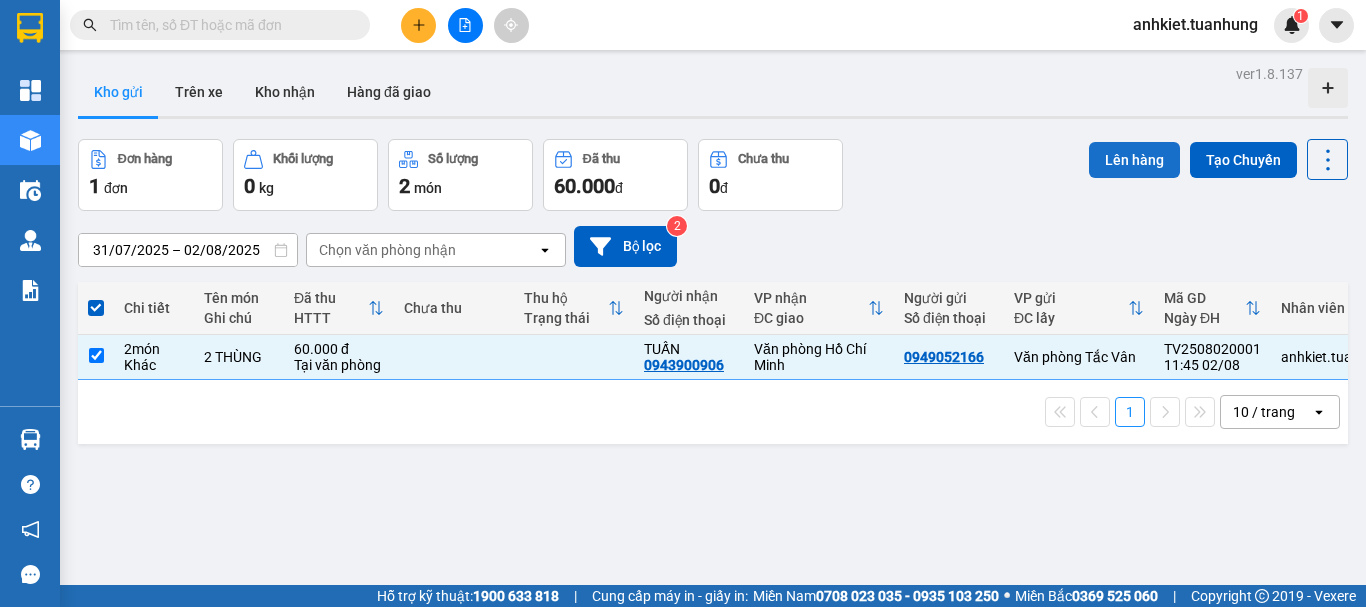 click on "Lên hàng" at bounding box center (1134, 160) 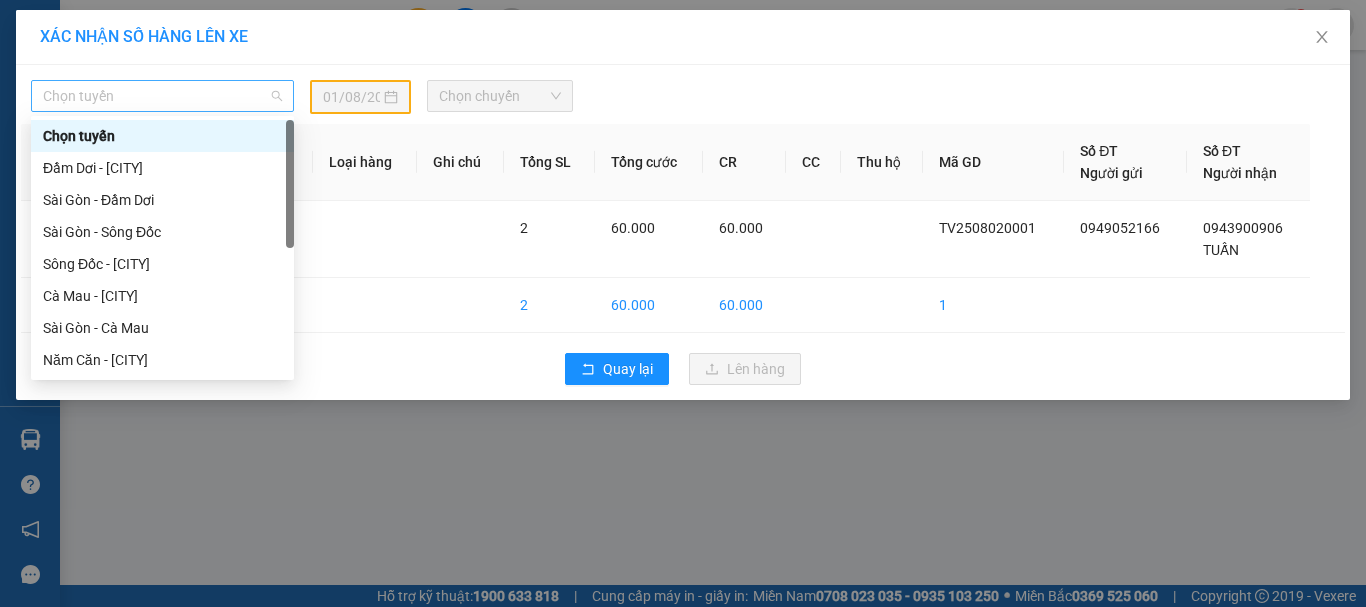 click on "Chọn tuyến" at bounding box center [162, 96] 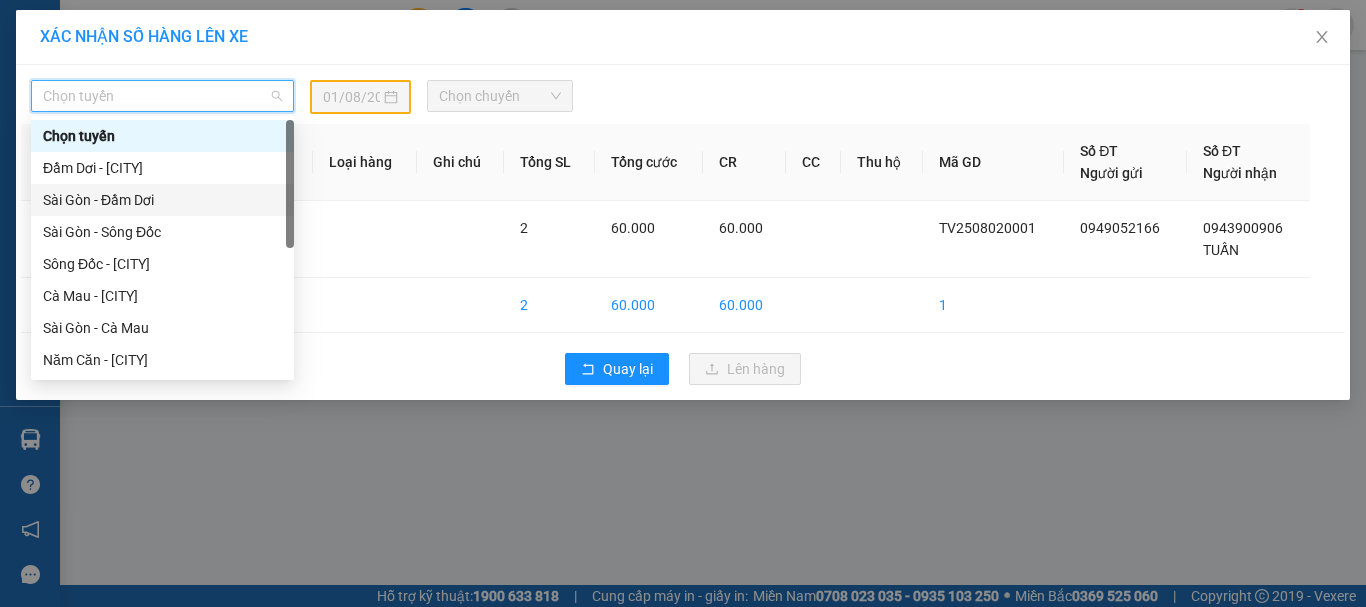 click on "Sài Gòn - Đầm Dơi" at bounding box center [162, 200] 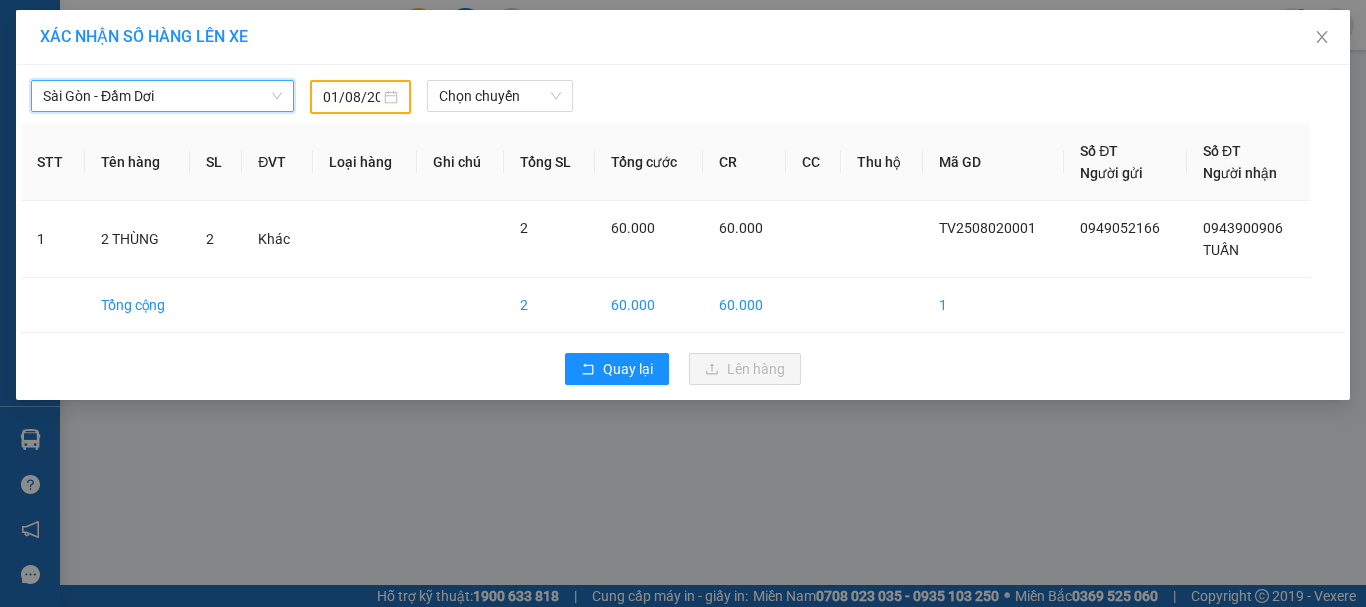 click on "Sài Gòn - Đầm Dơi" at bounding box center (162, 96) 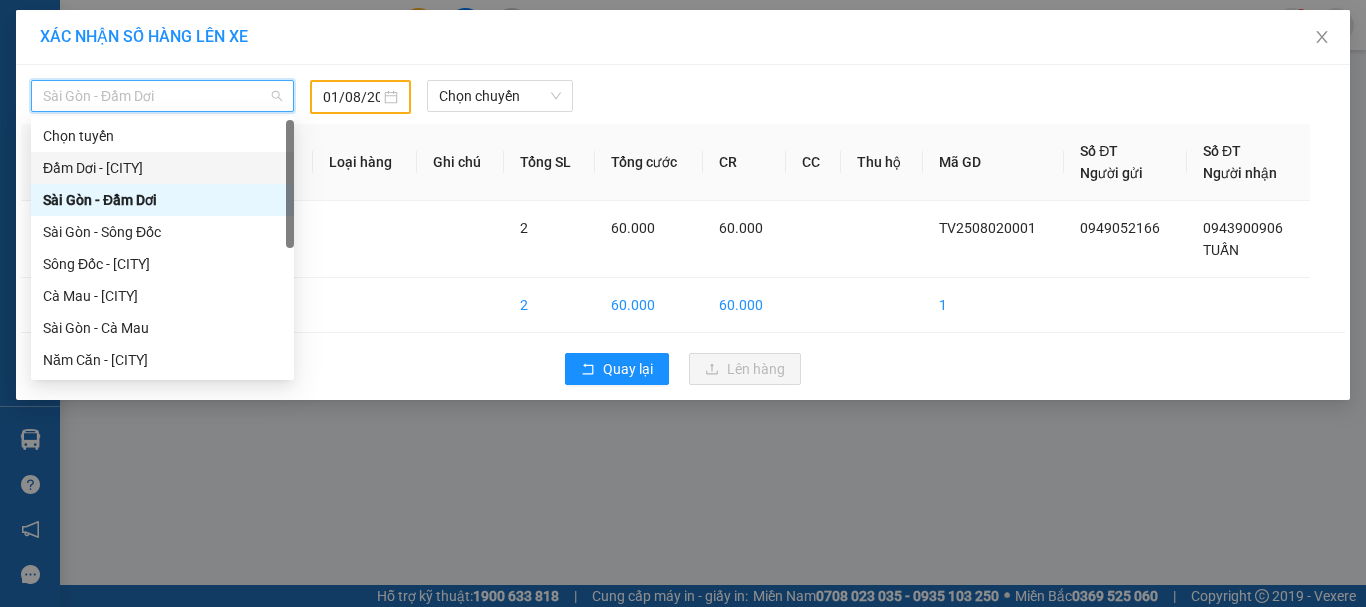 click on "Đầm Dơi - [CITY]" at bounding box center [162, 168] 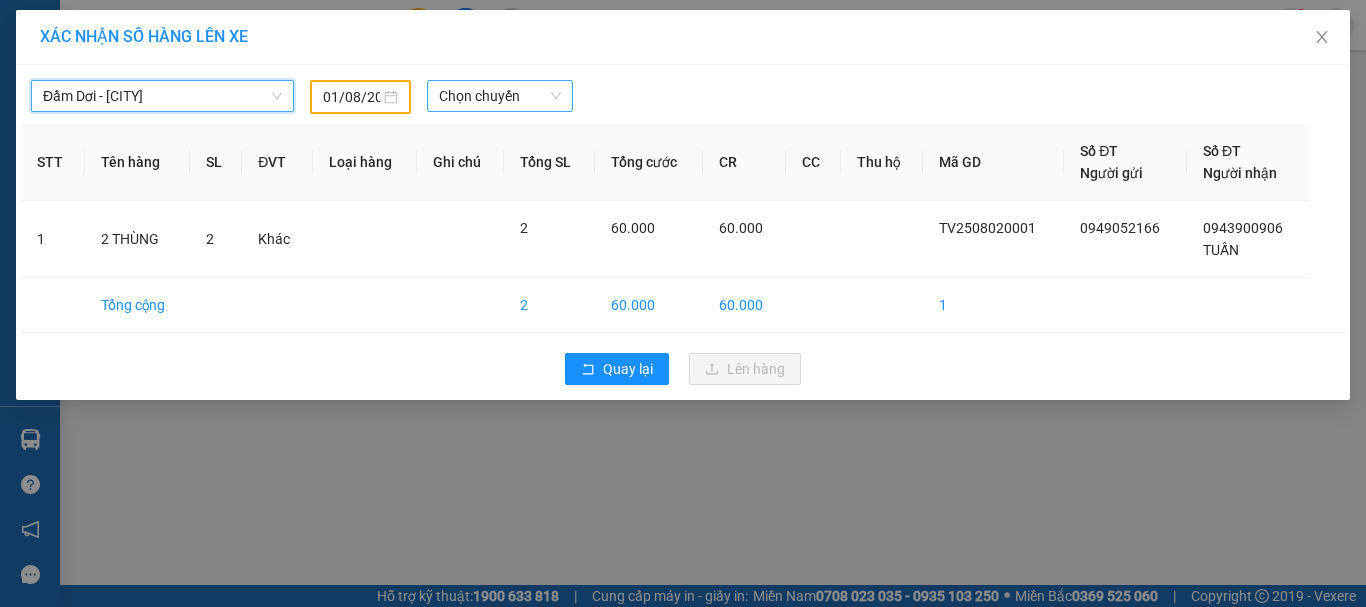 click on "Chọn chuyến" at bounding box center (500, 96) 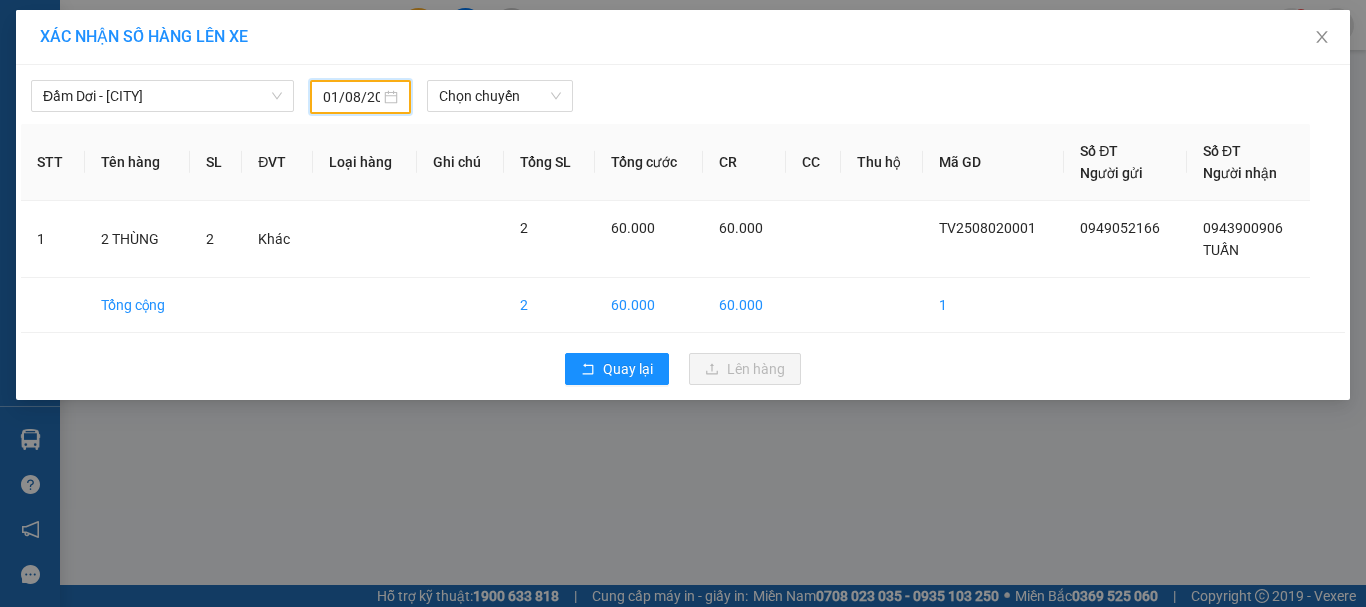 click on "01/08/2025" at bounding box center (351, 97) 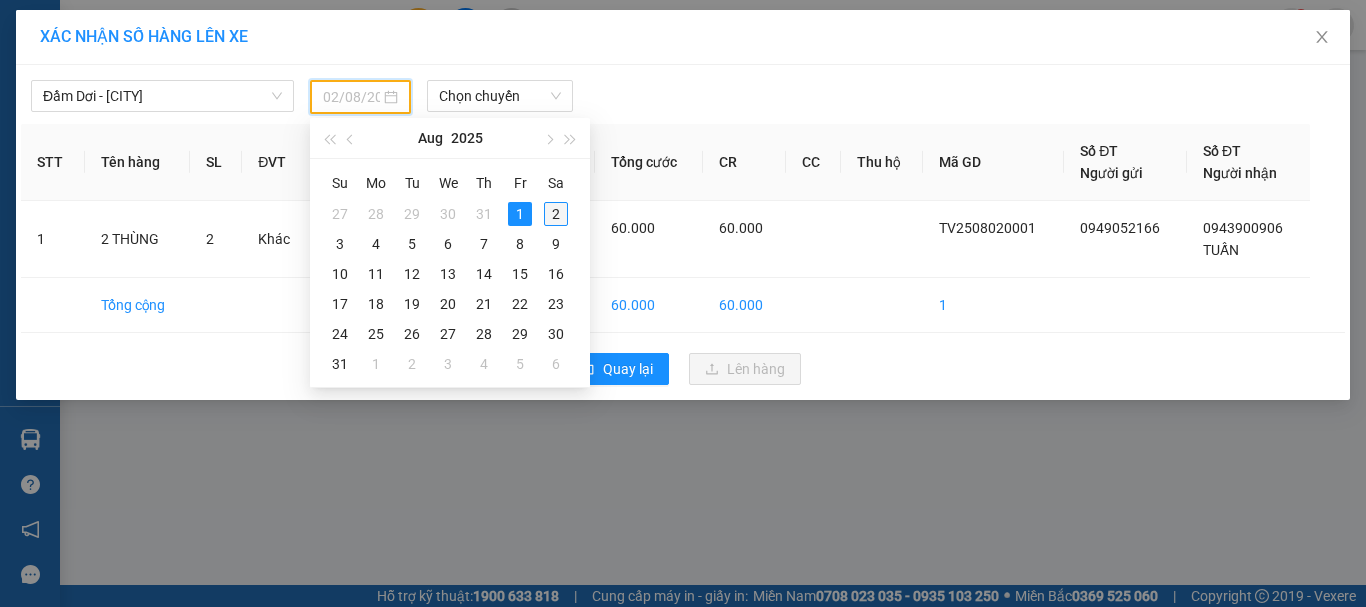 click on "2" at bounding box center (556, 214) 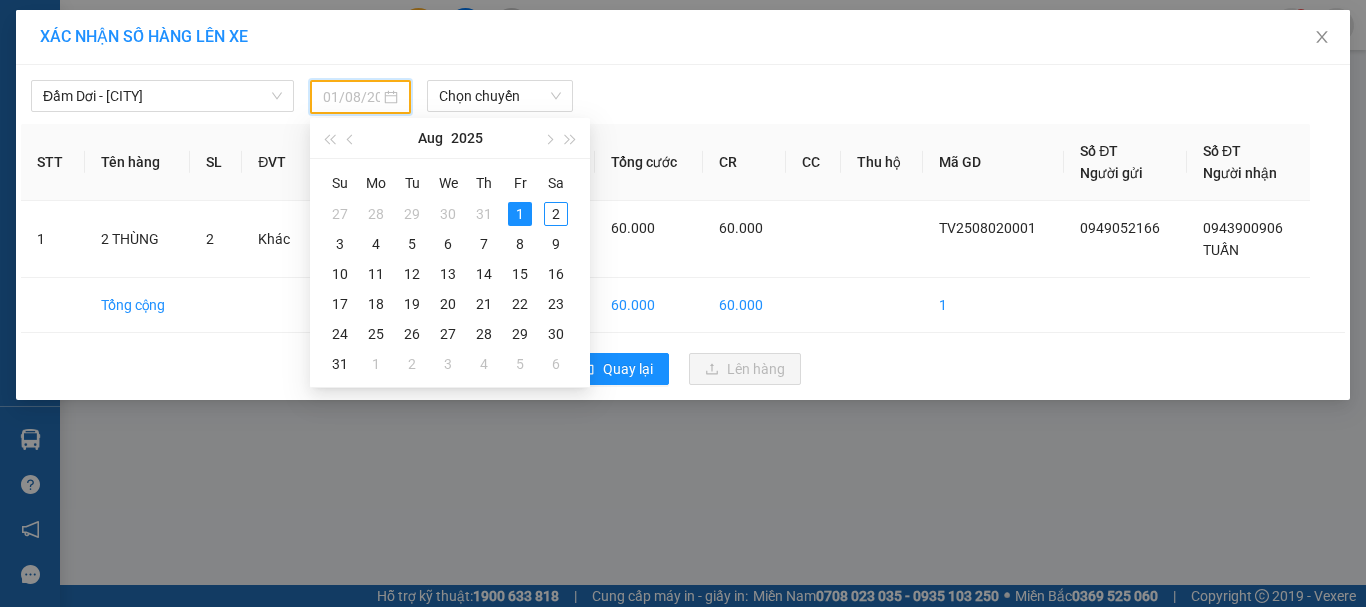type on "02/08/2025" 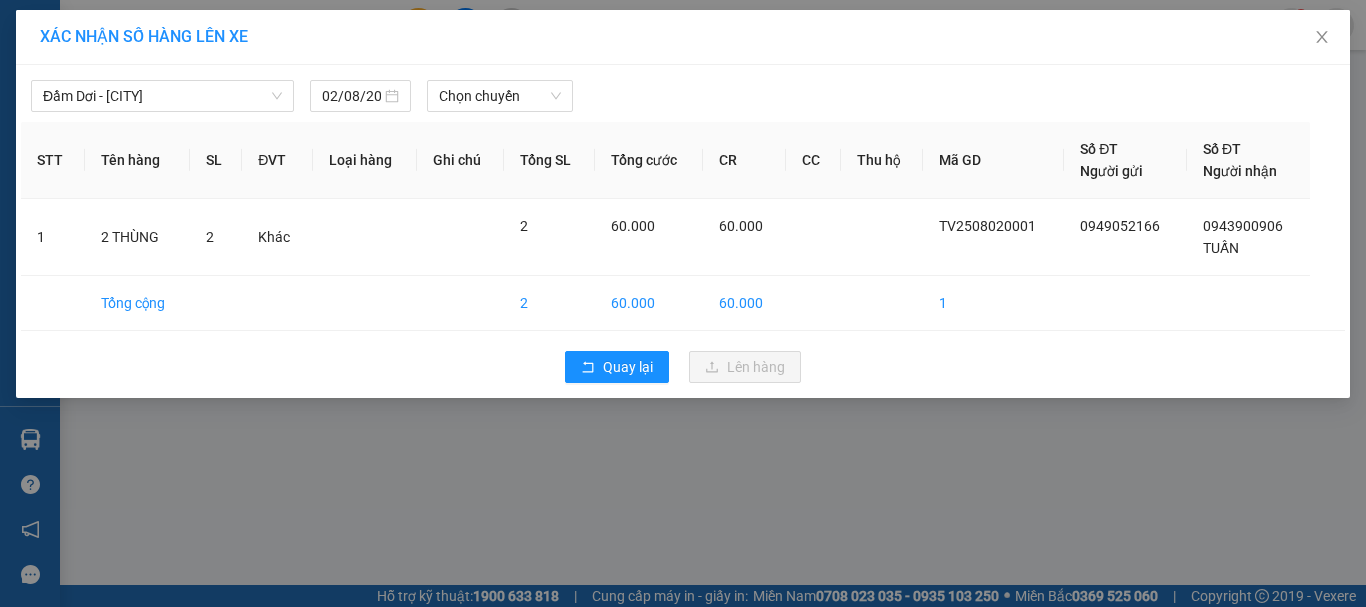 click at bounding box center [853, 96] 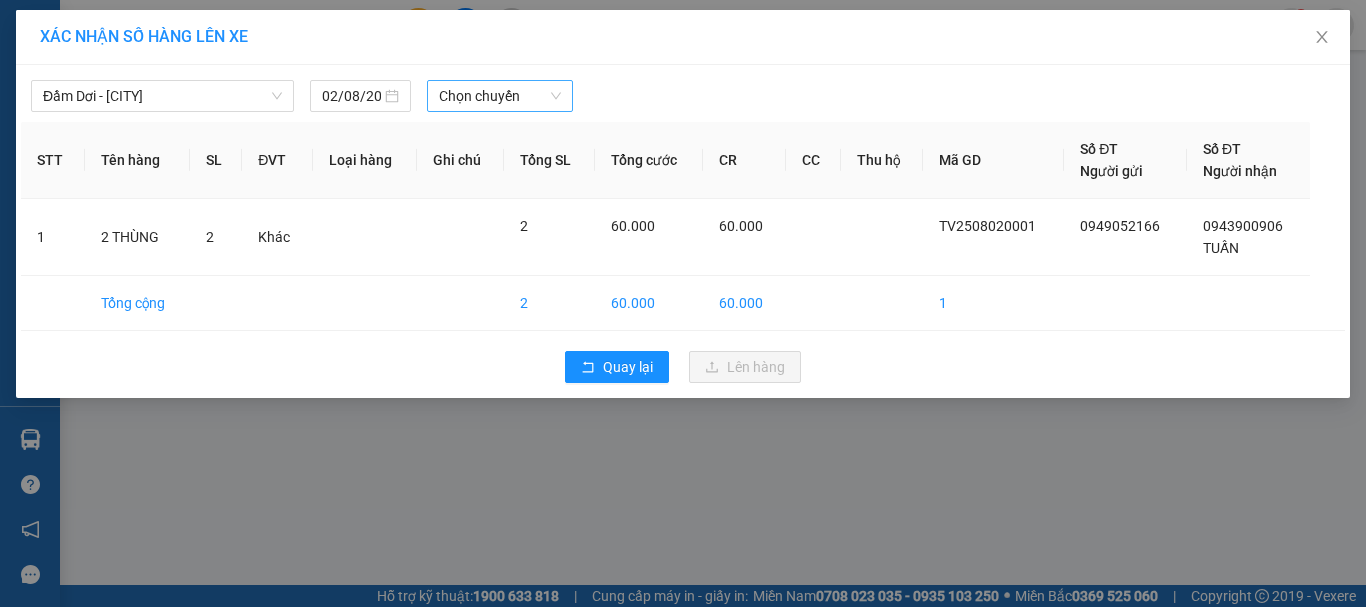 click on "Chọn chuyến" at bounding box center (500, 96) 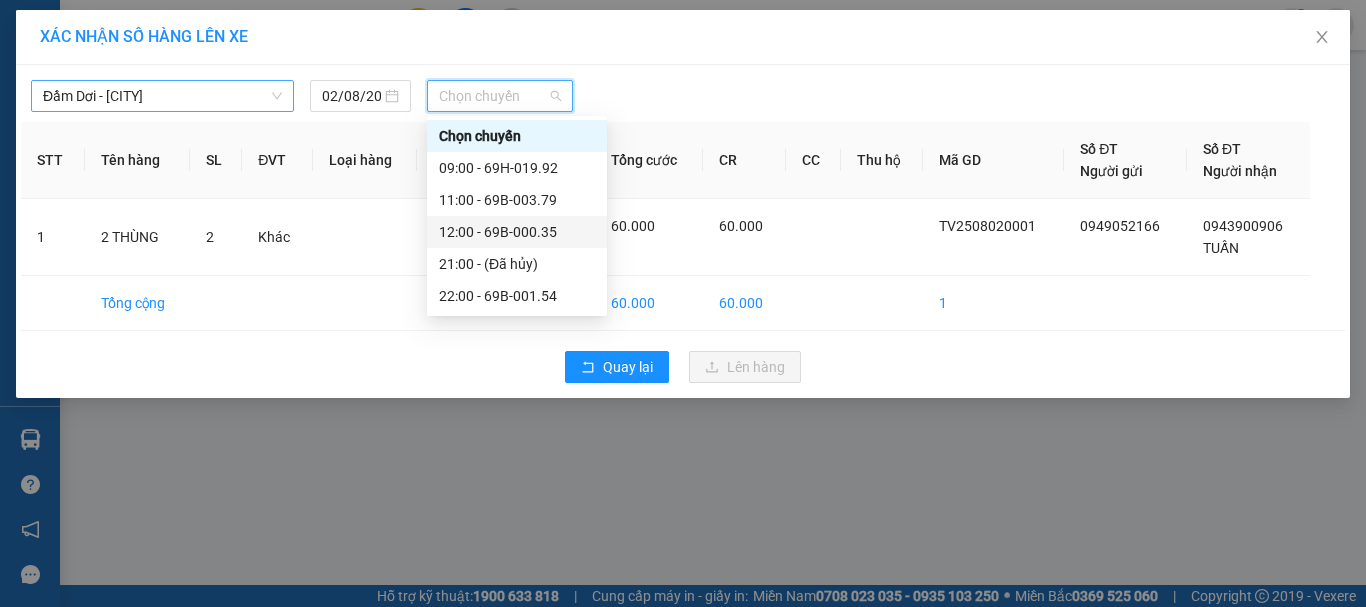 click on "Đầm Dơi - [CITY]" at bounding box center (162, 96) 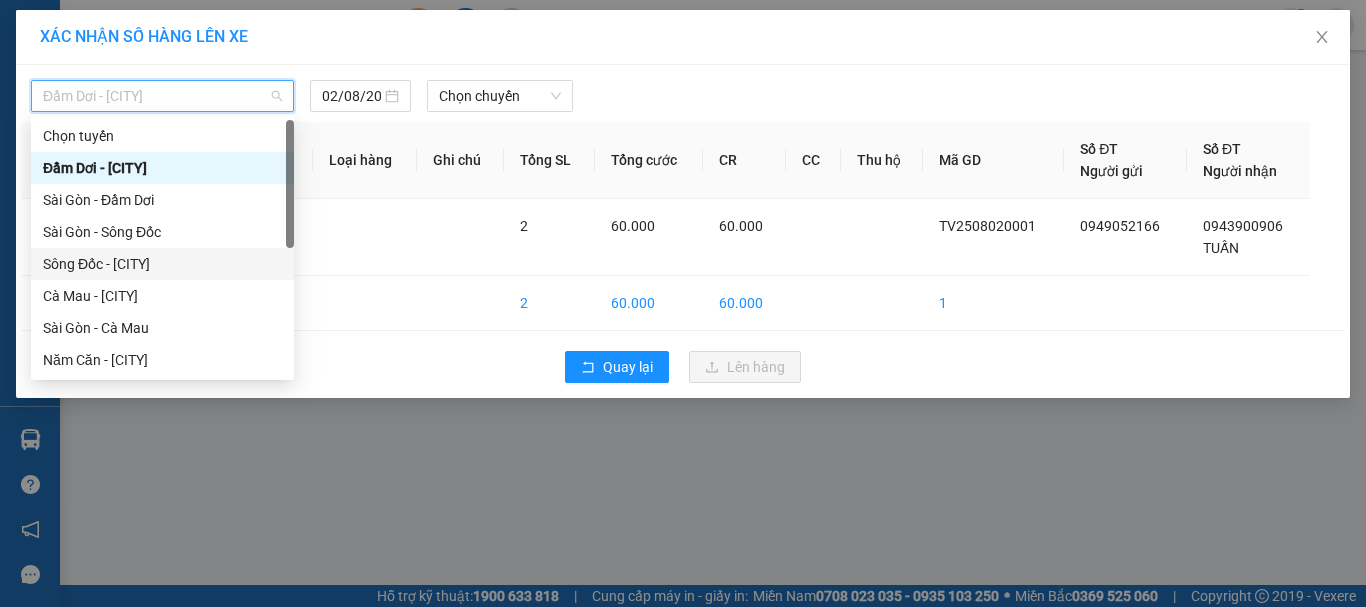 click on "Sông Đốc - [CITY]" at bounding box center [162, 264] 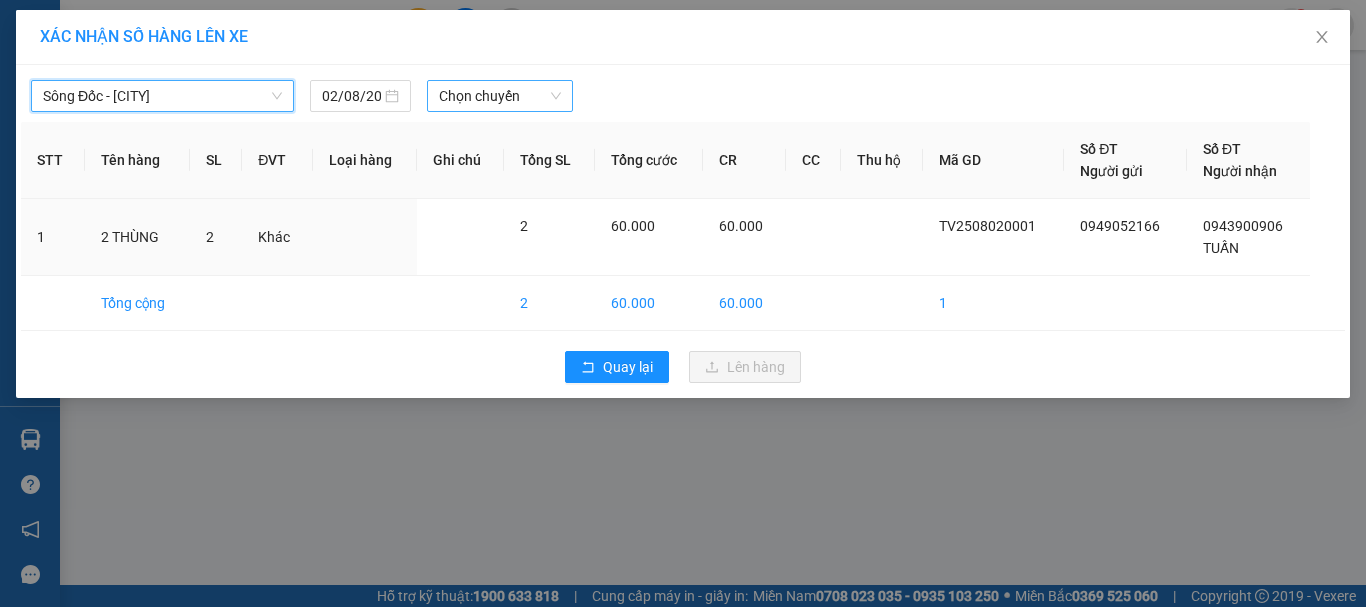 click on "Chọn chuyến" at bounding box center (500, 96) 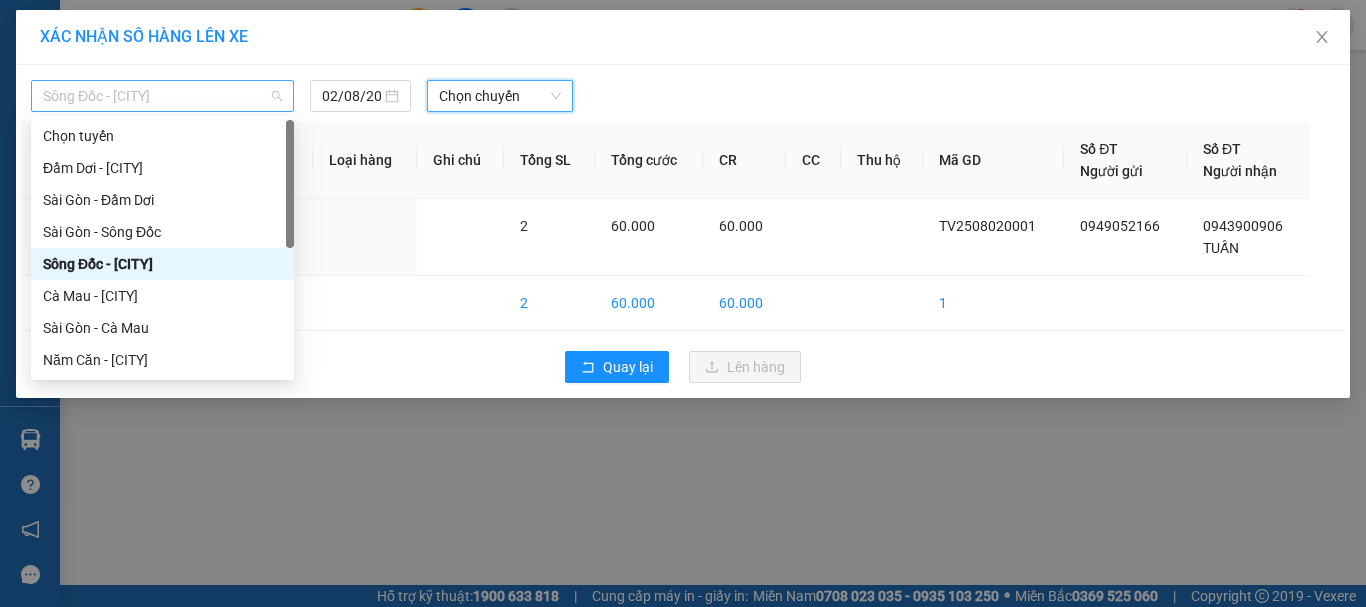 click on "Sông Đốc - [CITY]" at bounding box center [162, 96] 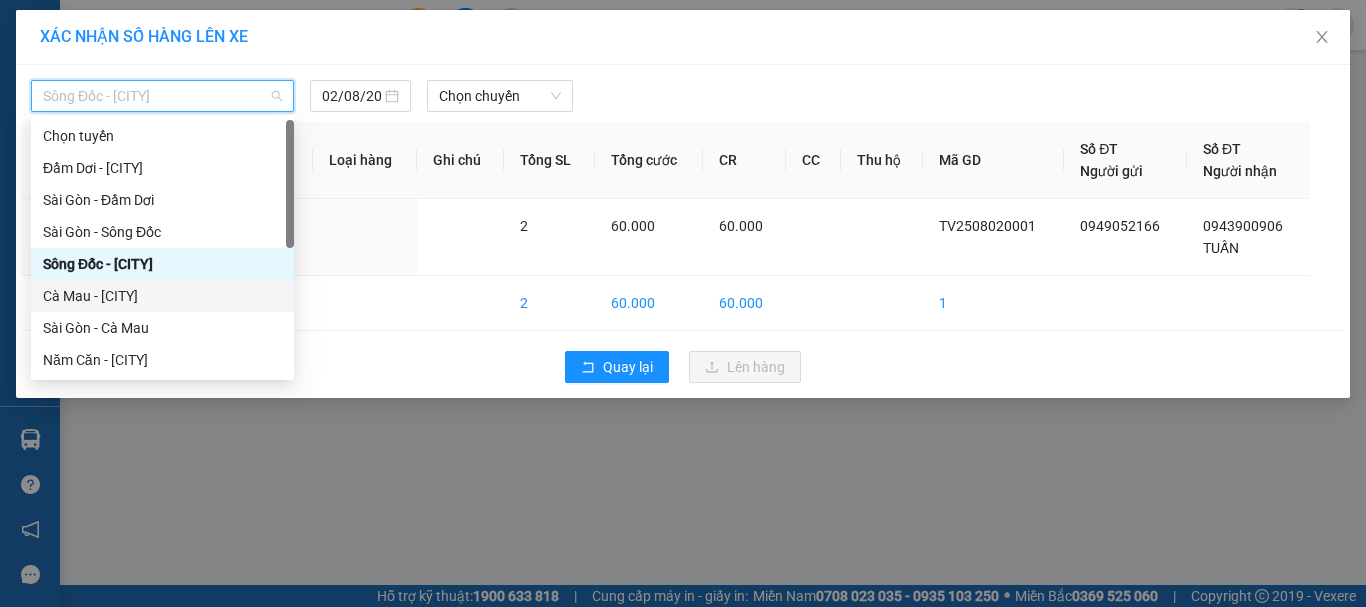 click on "Cà Mau - [CITY]" at bounding box center (162, 296) 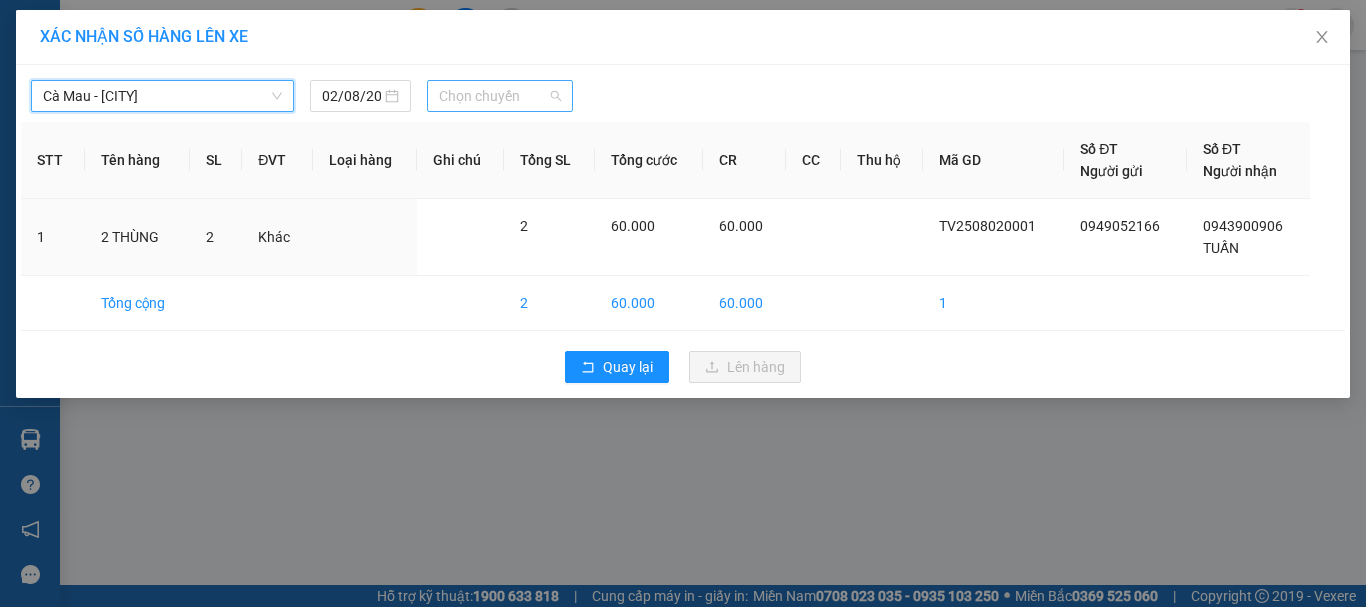 click on "Chọn chuyến" at bounding box center [500, 96] 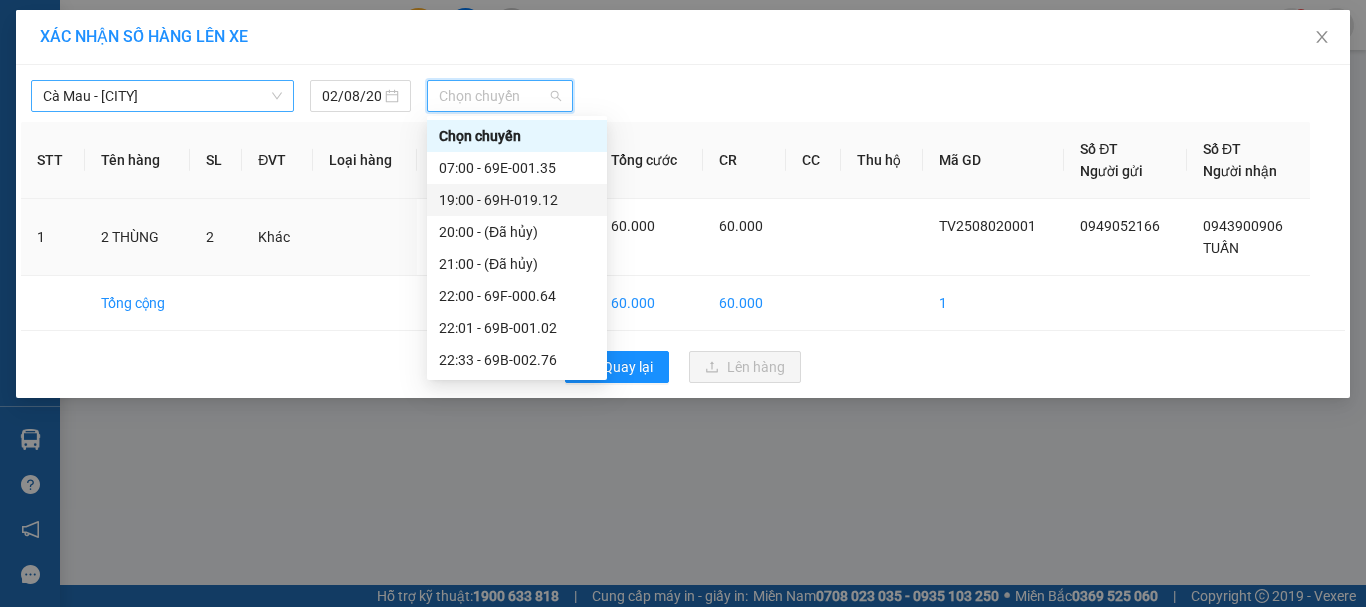 click on "Cà Mau - [CITY]" at bounding box center (162, 96) 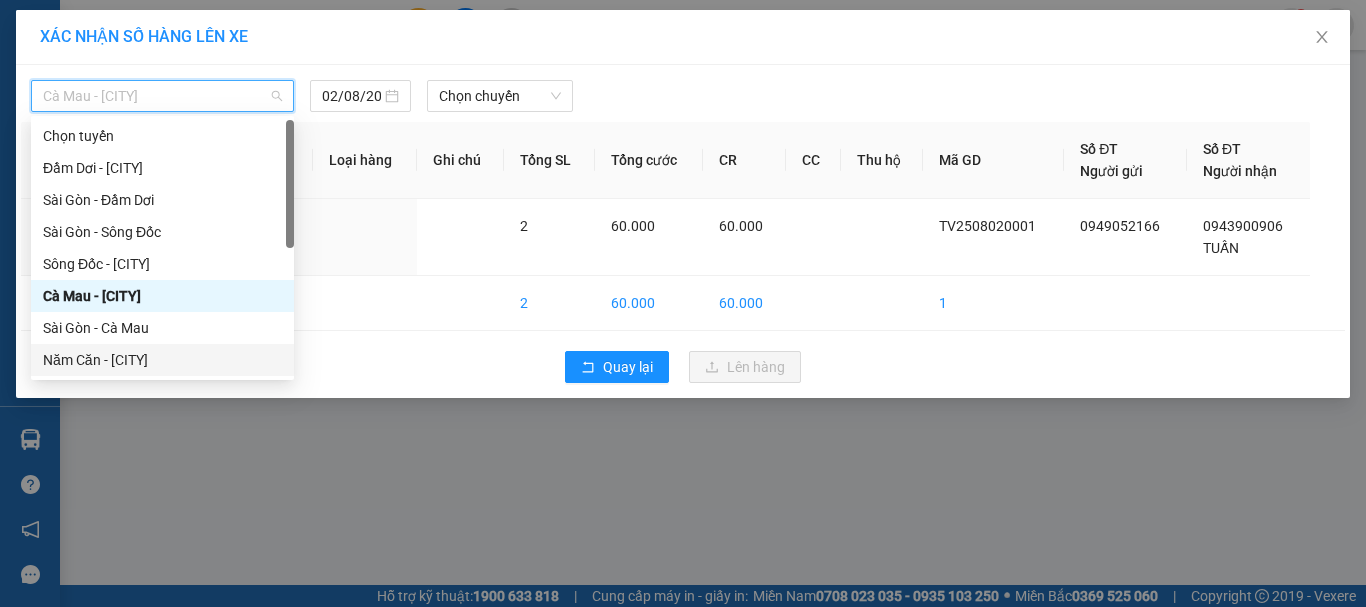 click on "Năm Căn - [CITY]" at bounding box center [162, 360] 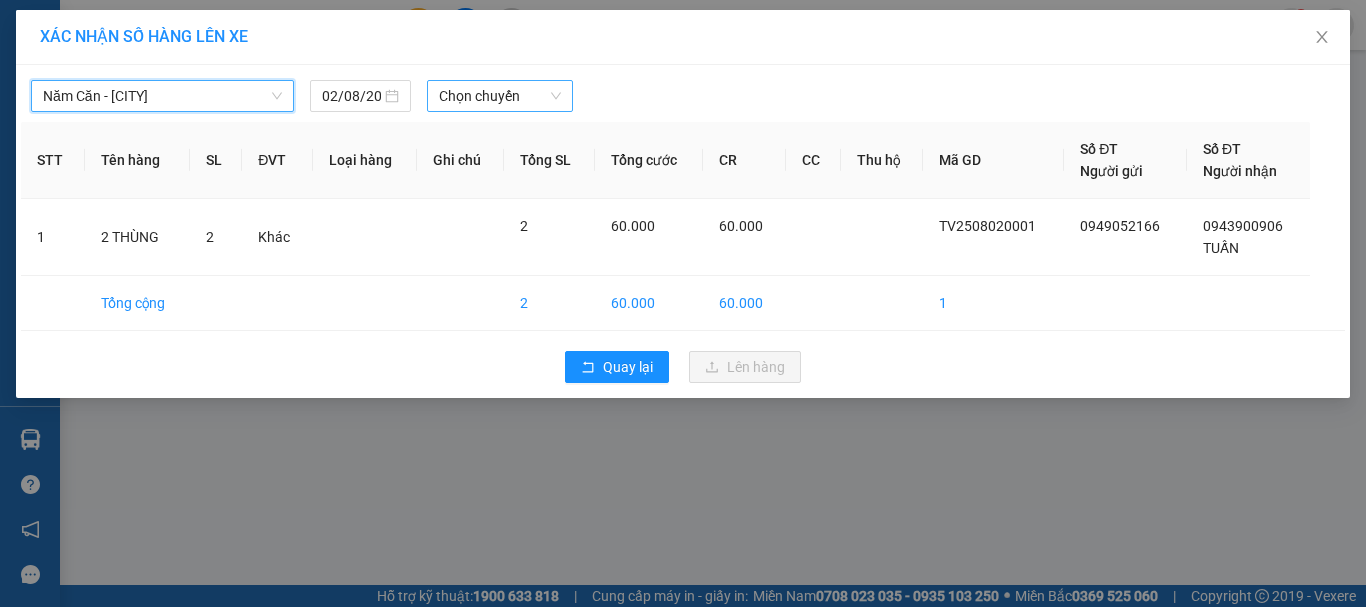 click on "Chọn chuyến" at bounding box center [500, 96] 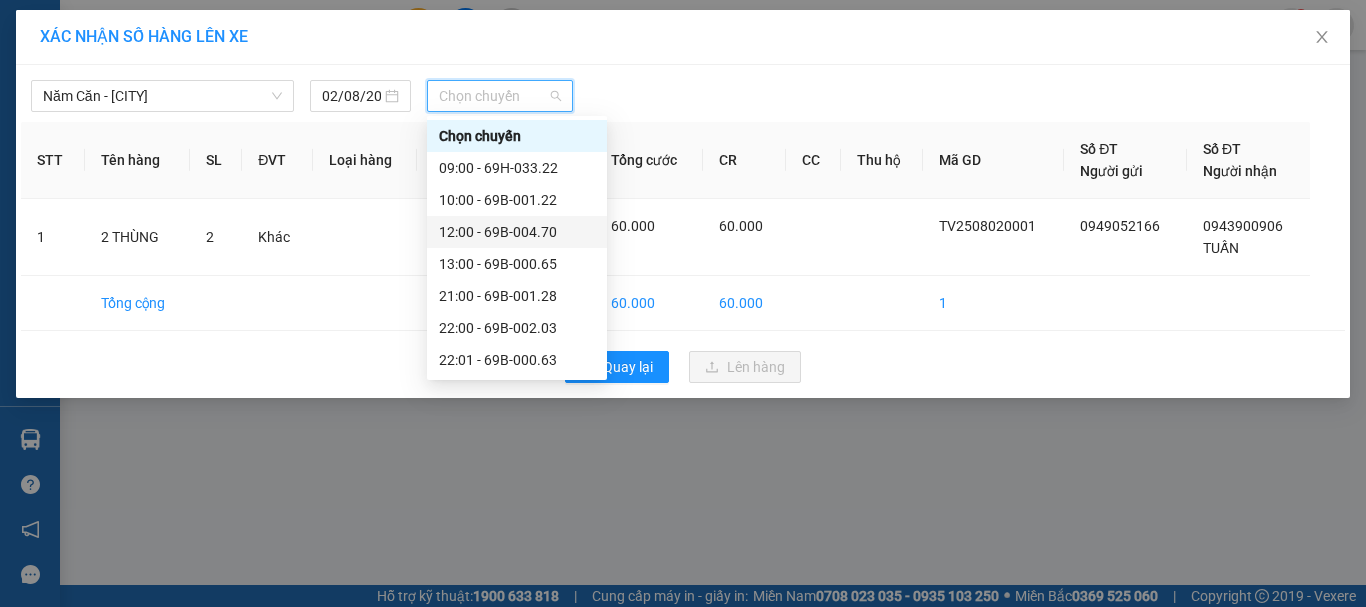 click on "12:00     - 69B-004.70" at bounding box center (517, 232) 